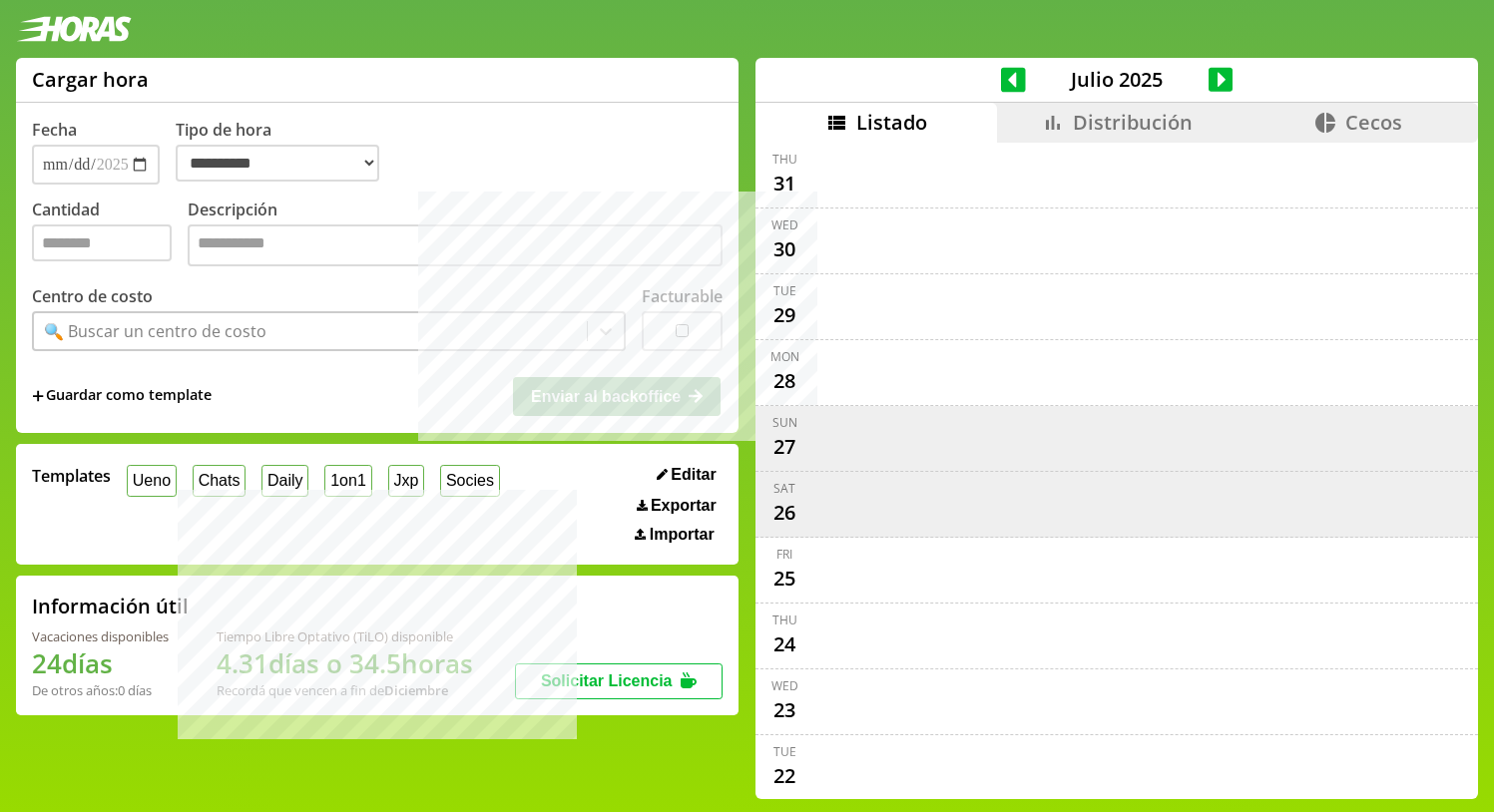 select on "**********" 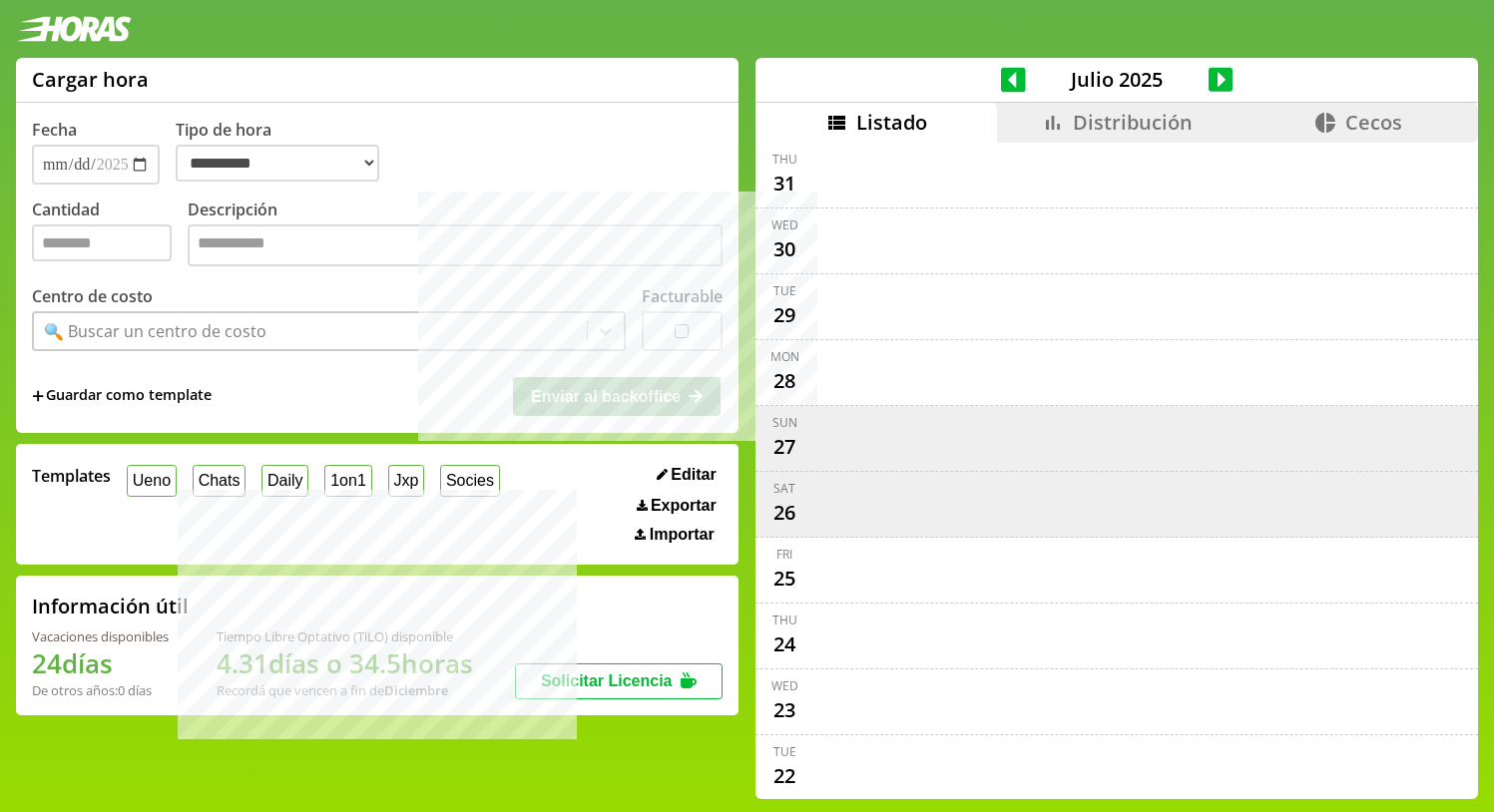 scroll, scrollTop: 4, scrollLeft: 0, axis: vertical 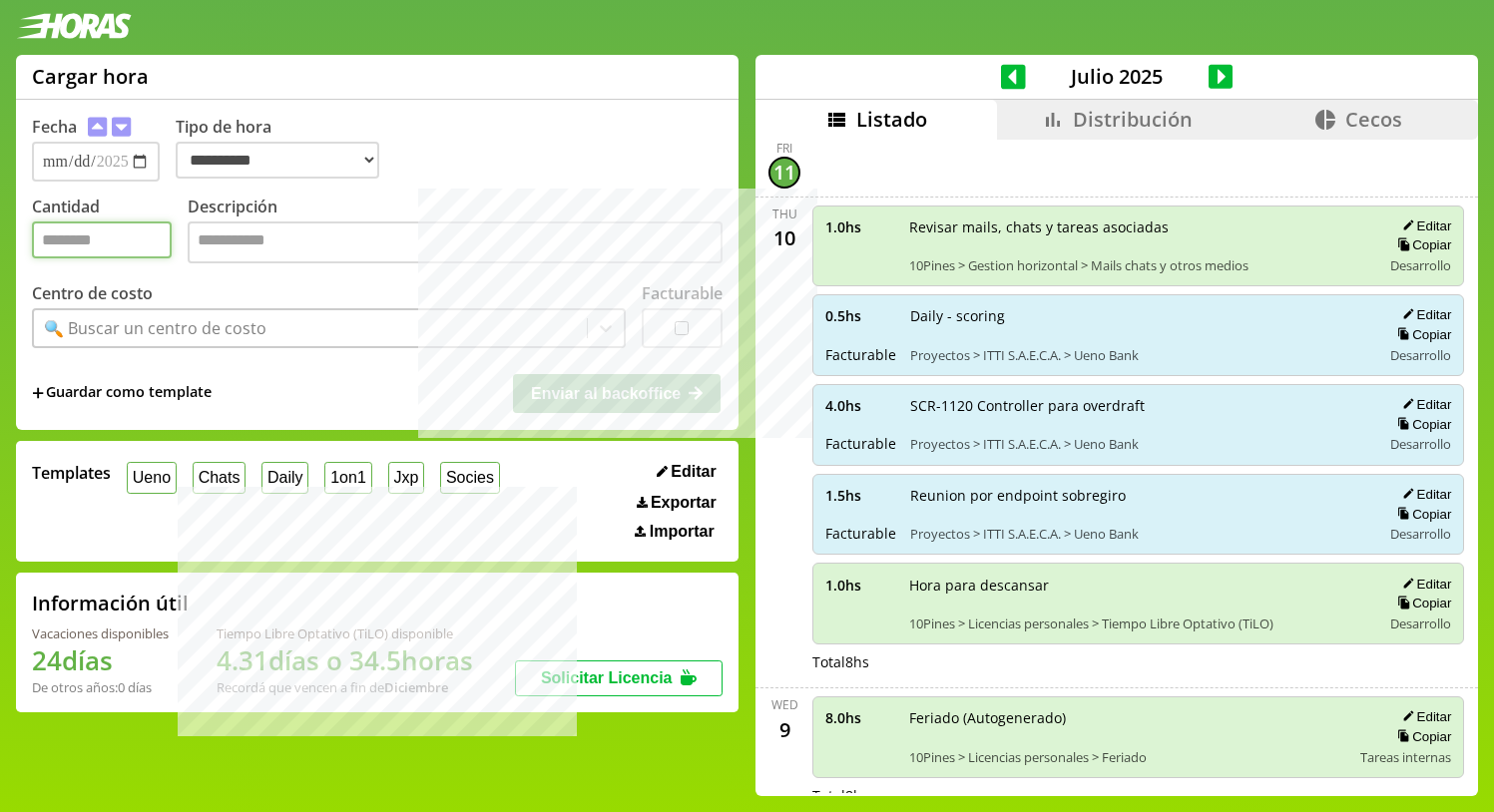click on "Cantidad" at bounding box center [102, 239] 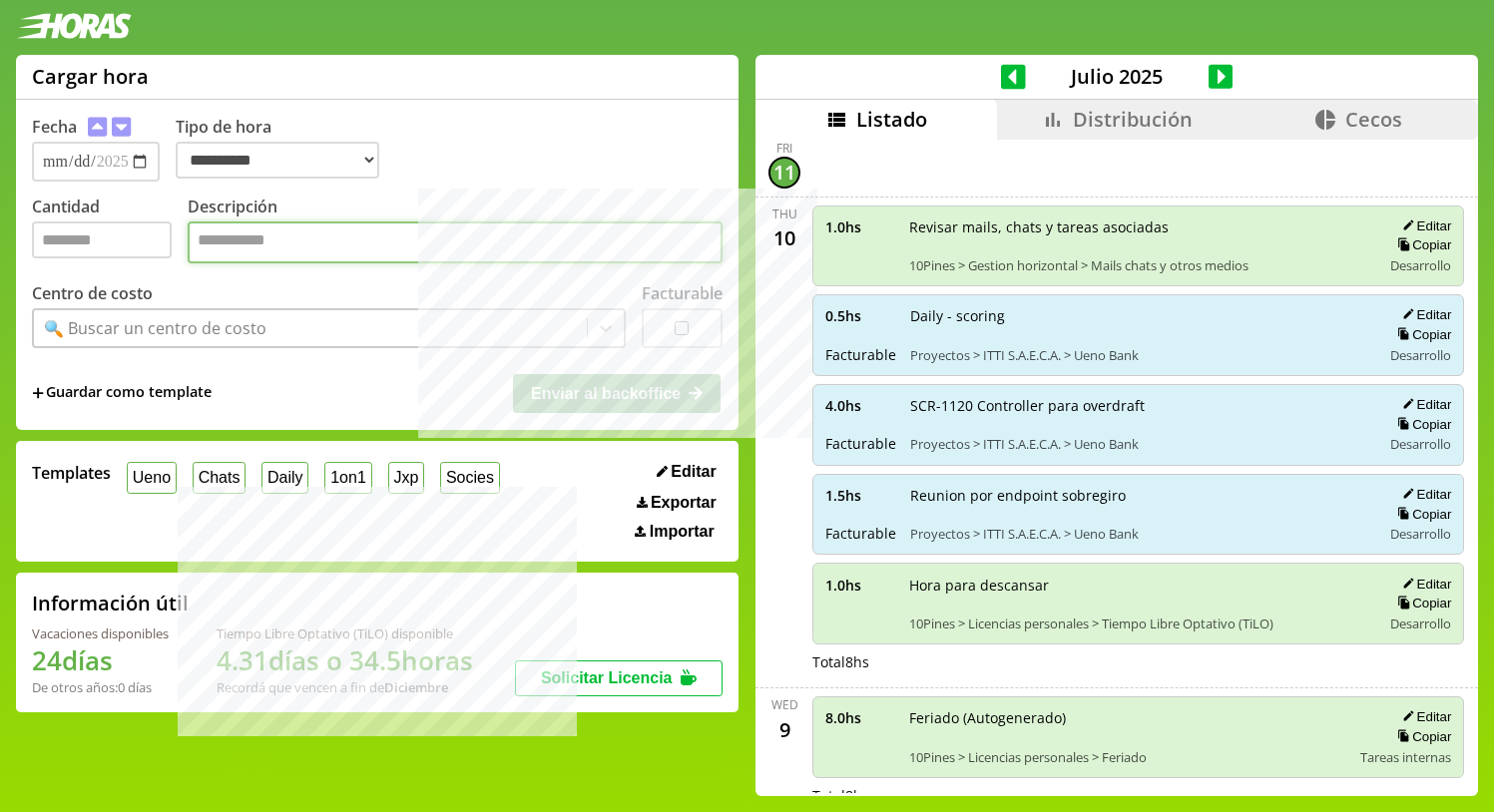 paste on "**********" 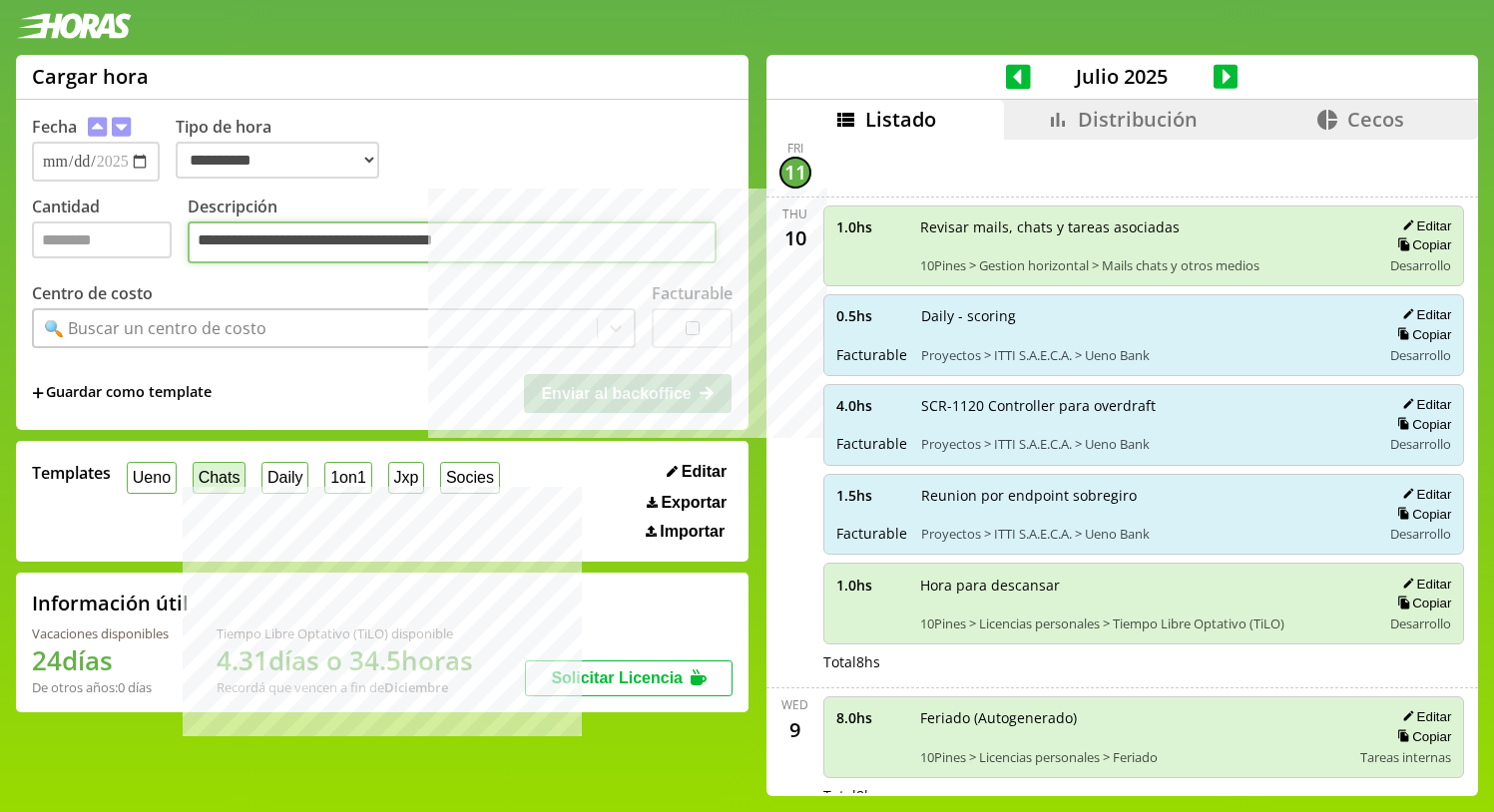 type on "**********" 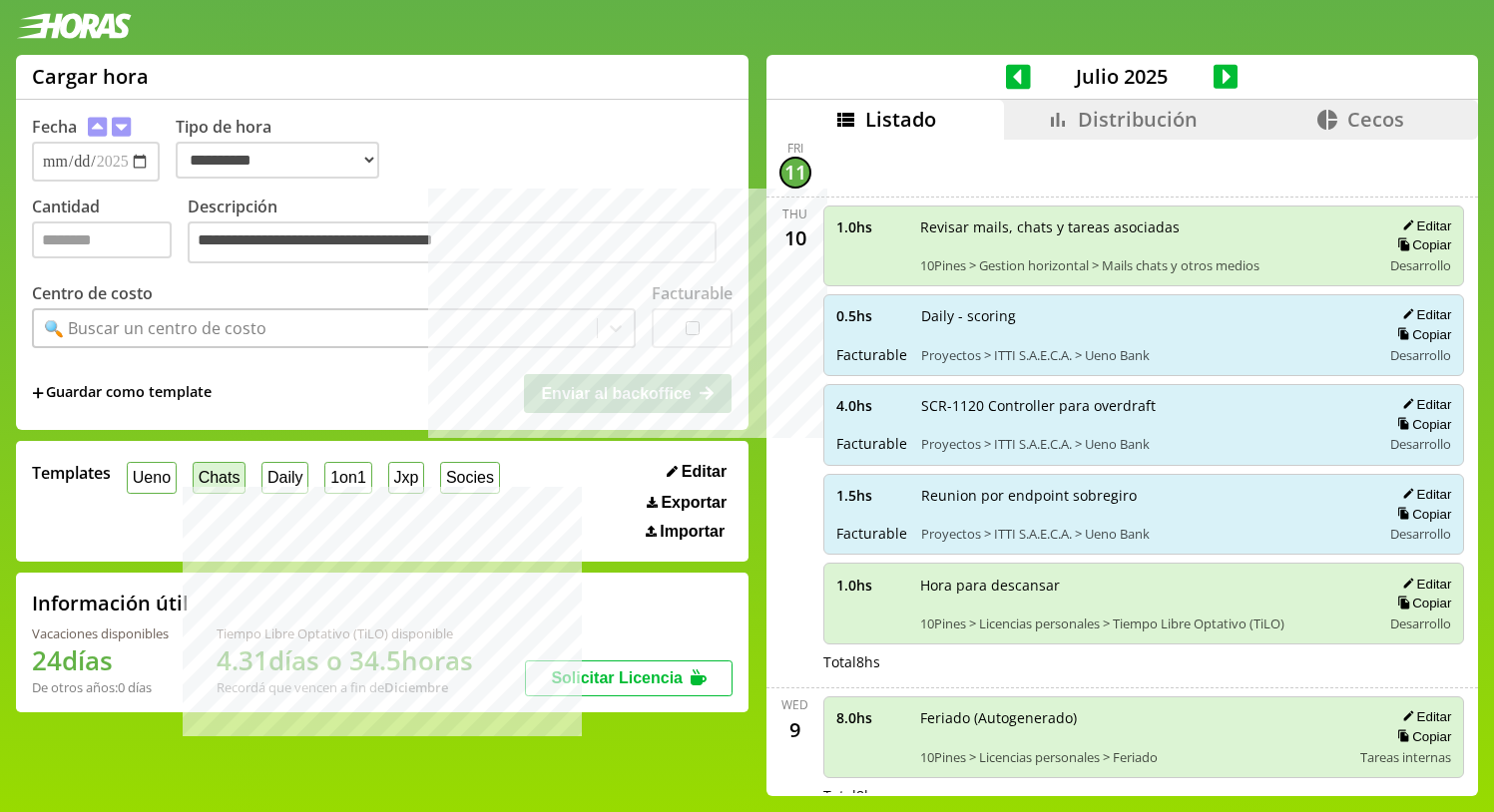 click on "Chats" at bounding box center (219, 477) 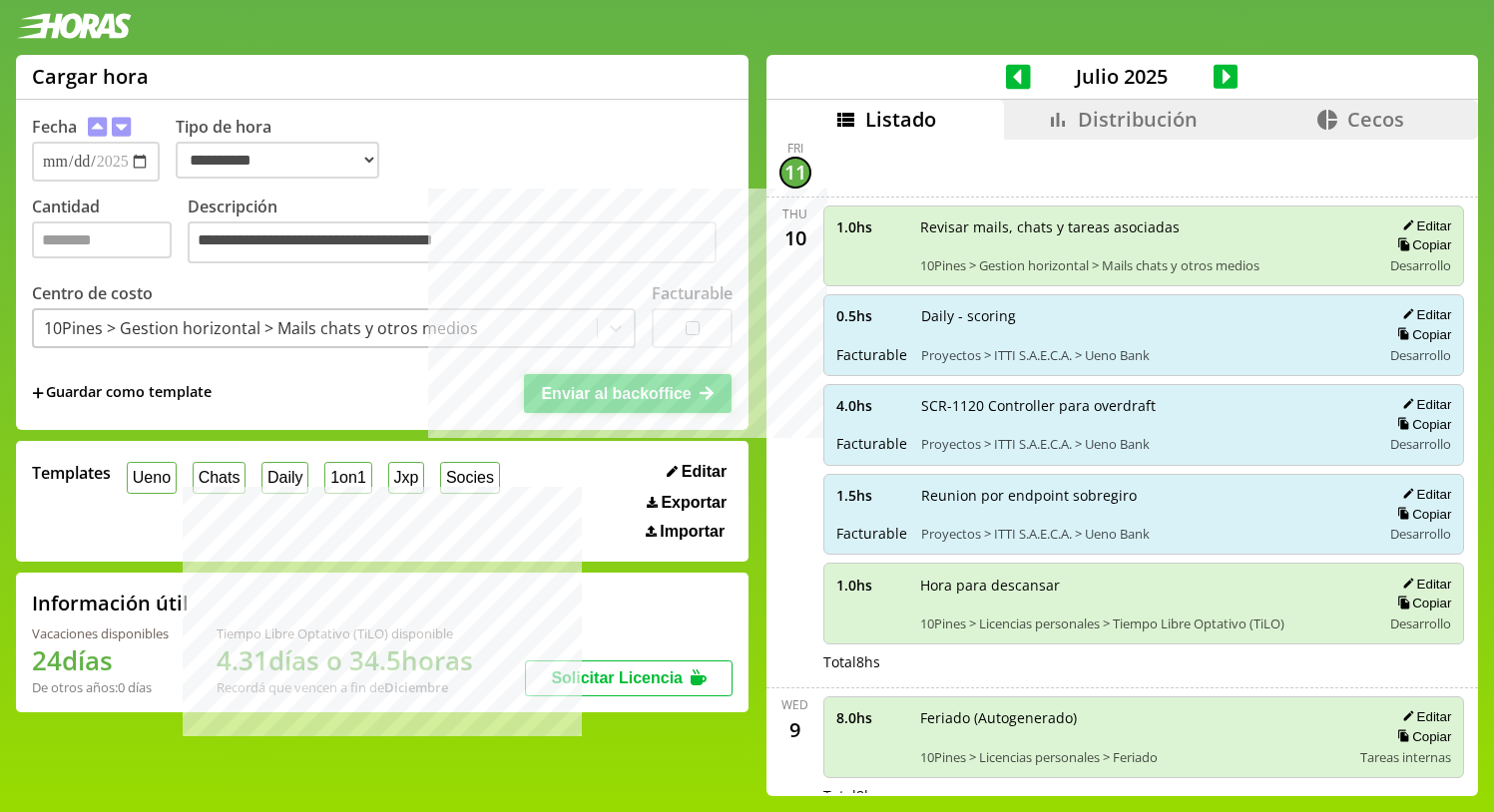 click on "Enviar al backoffice" at bounding box center [616, 393] 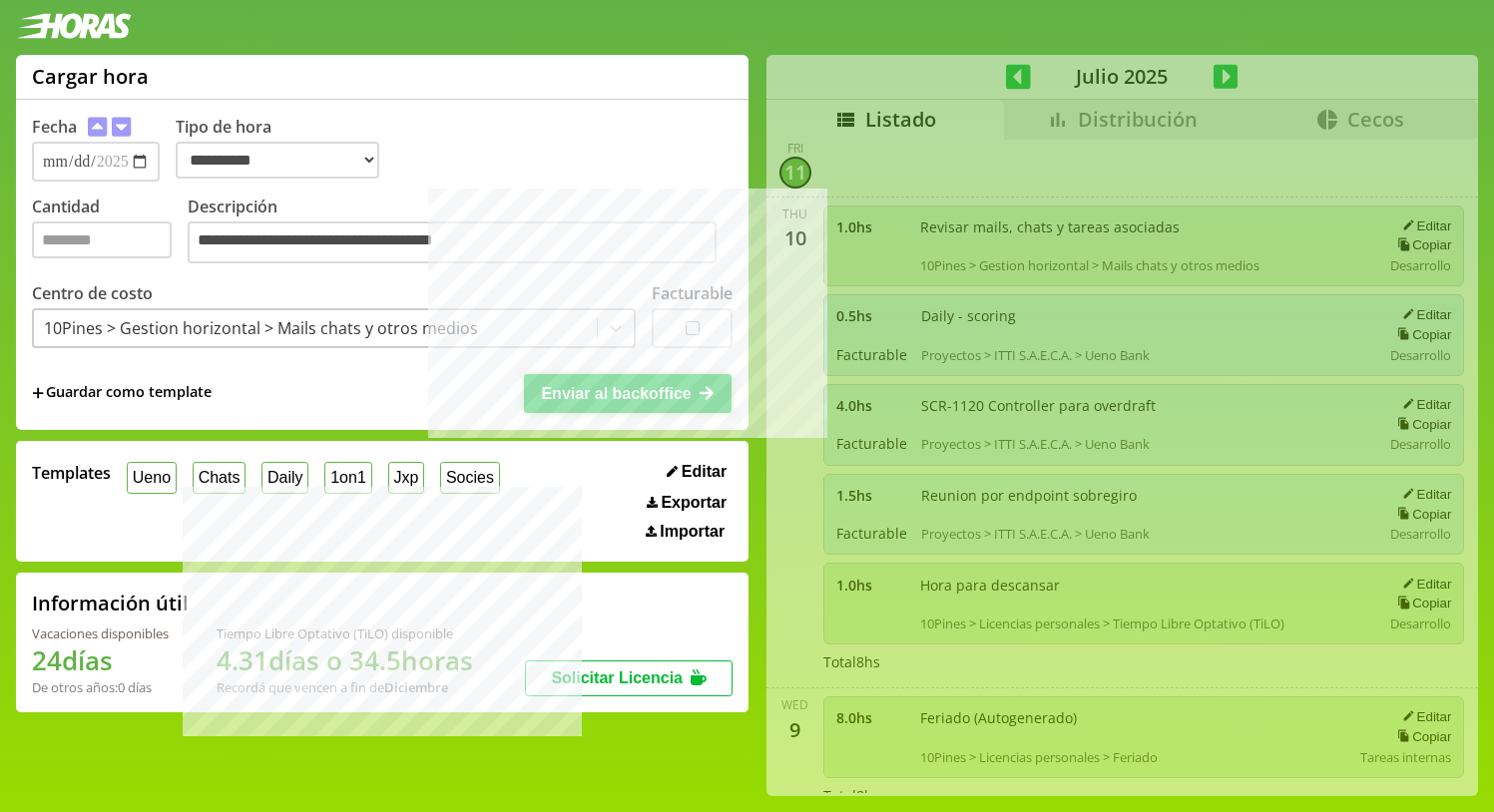 type 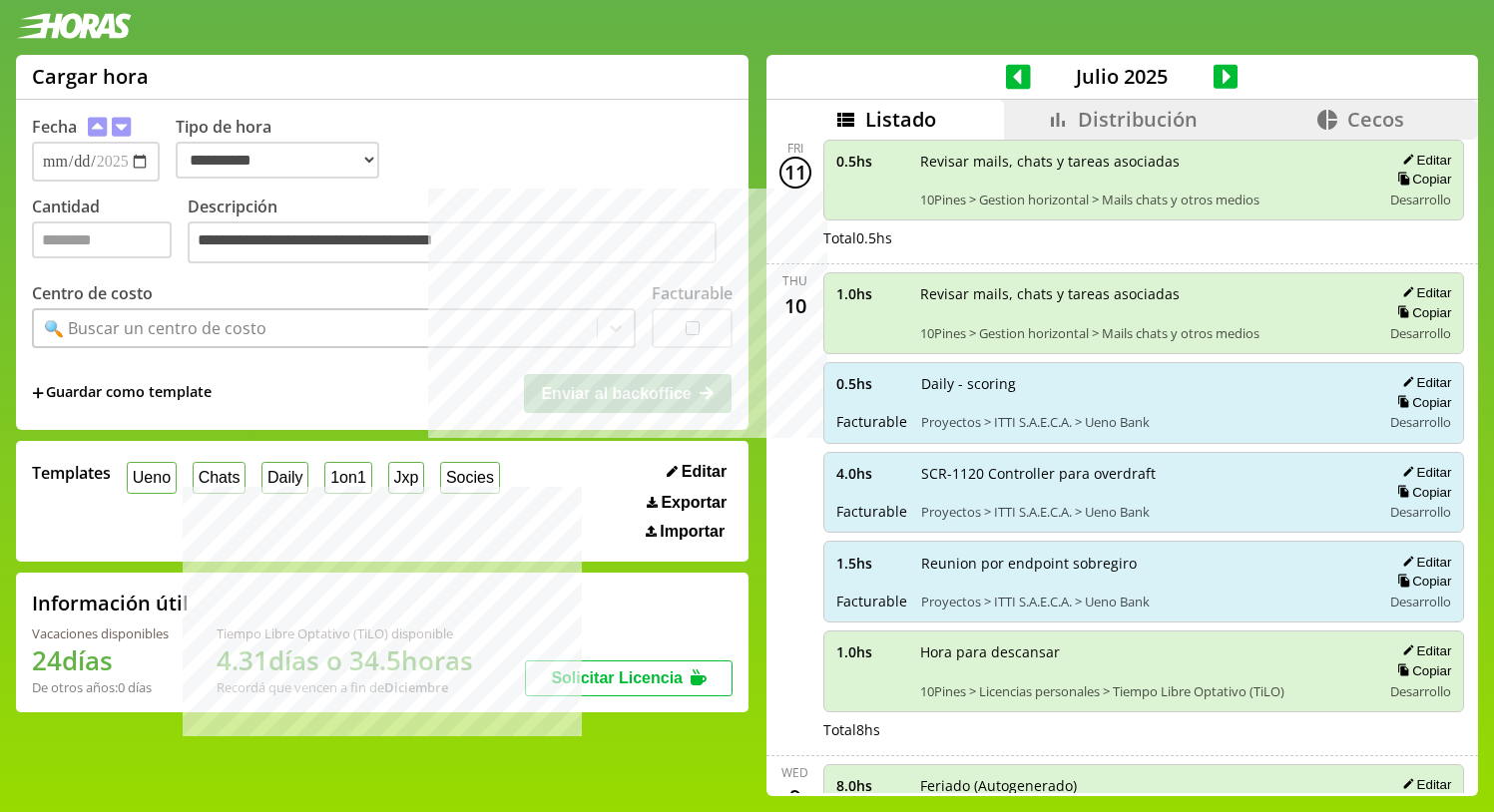 click on "Cantidad" at bounding box center (110, 231) 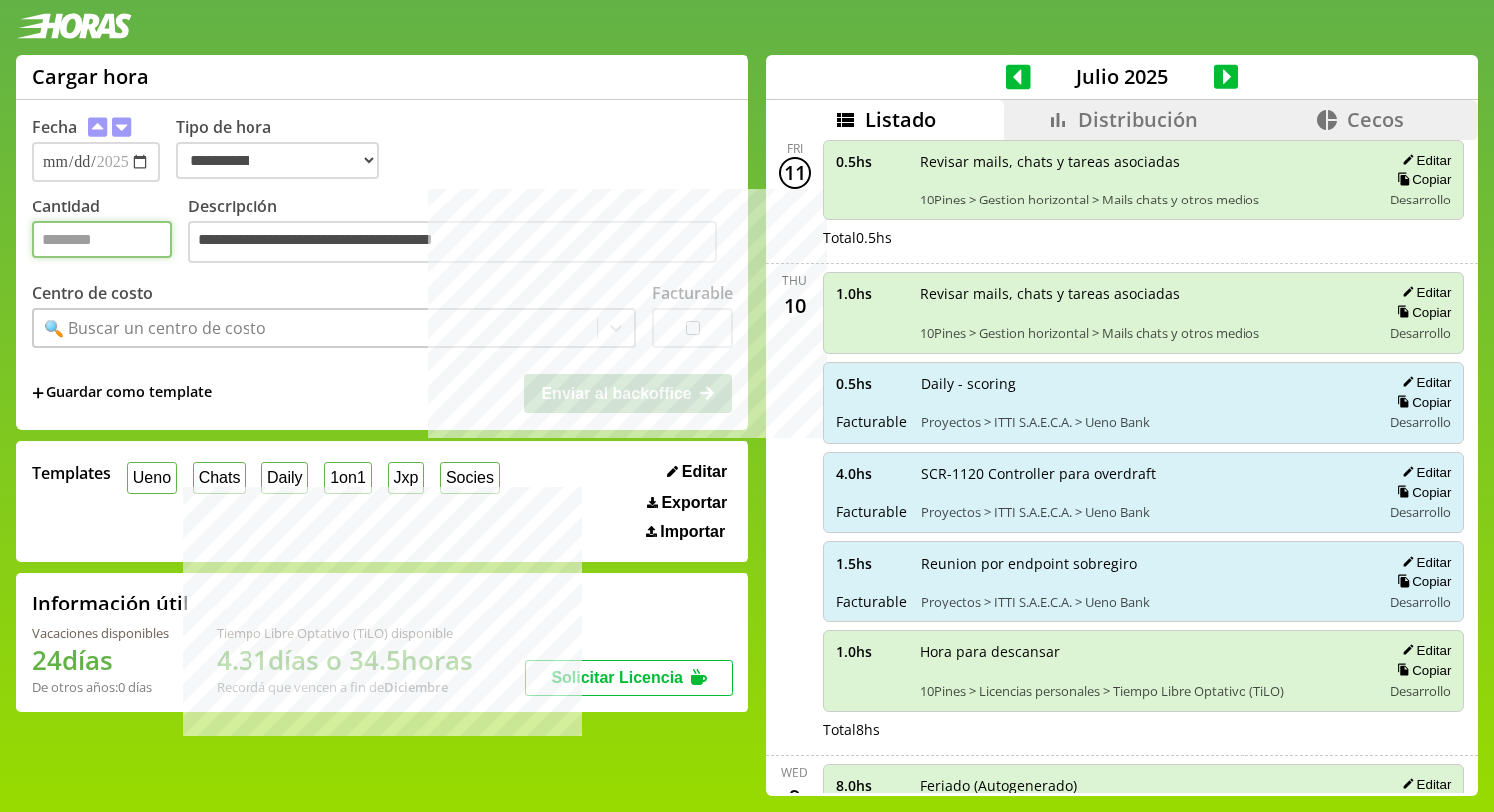 click on "Cantidad" at bounding box center [102, 239] 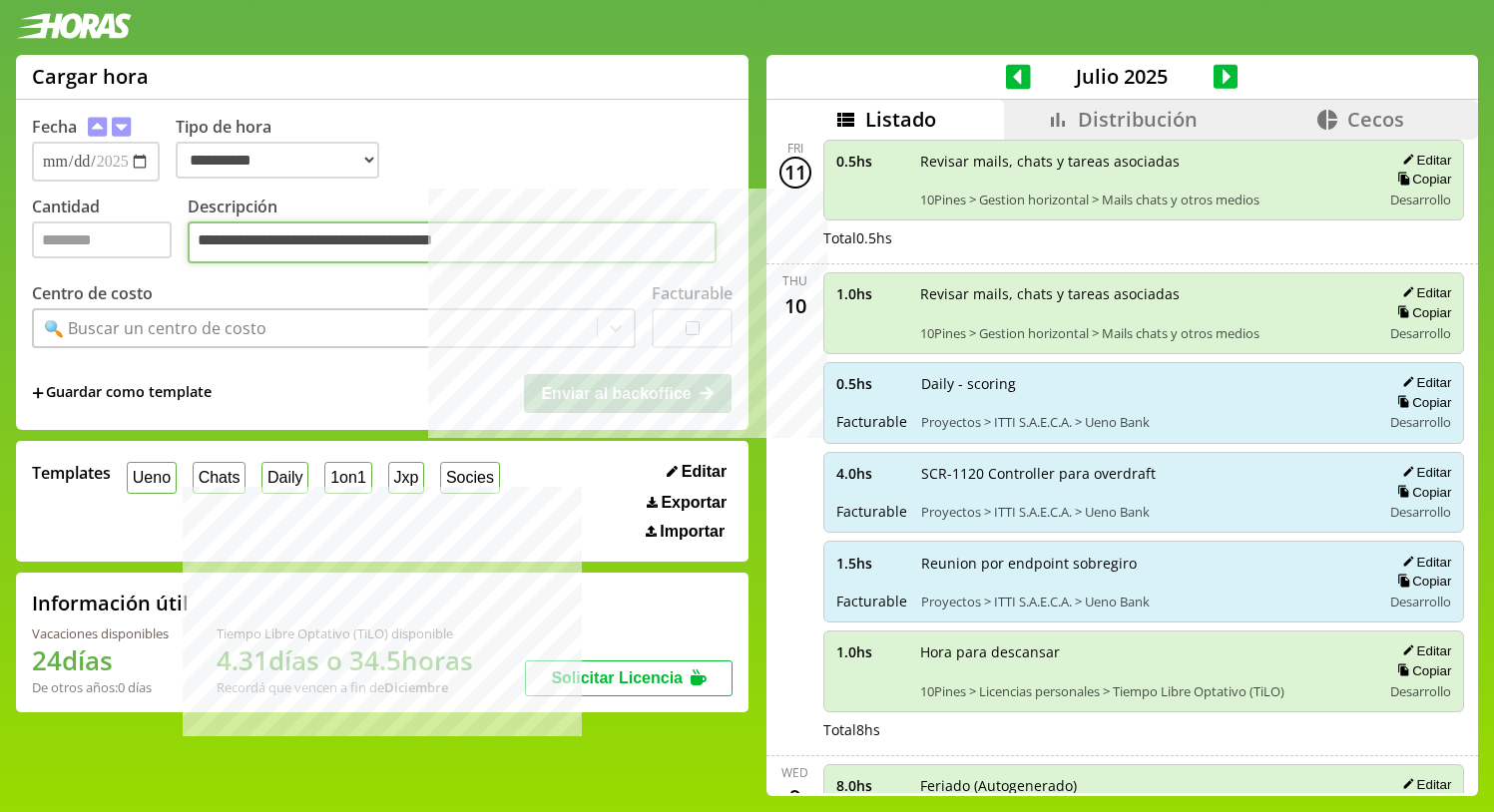 click on "**********" at bounding box center [452, 242] 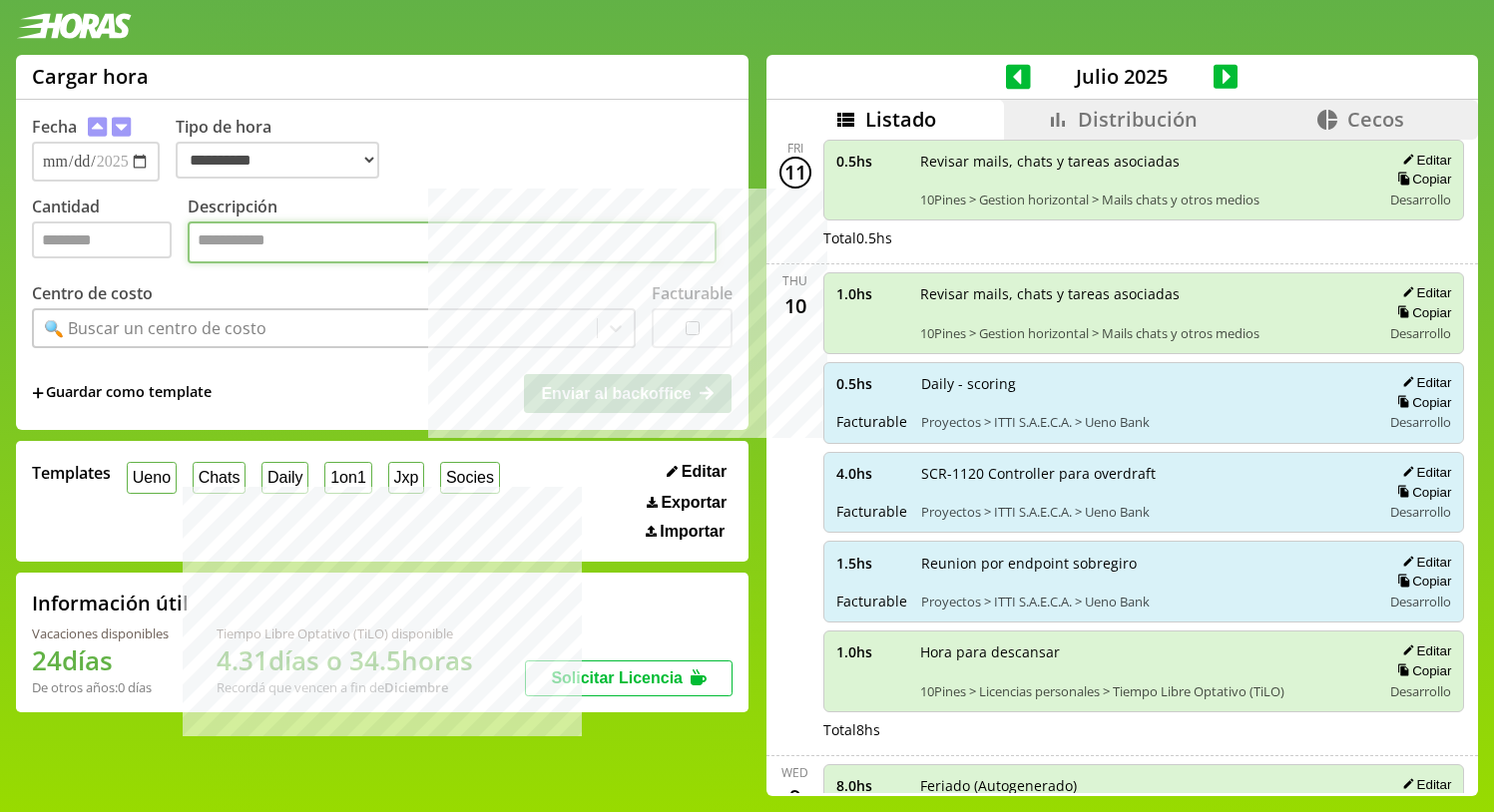 paste on "**********" 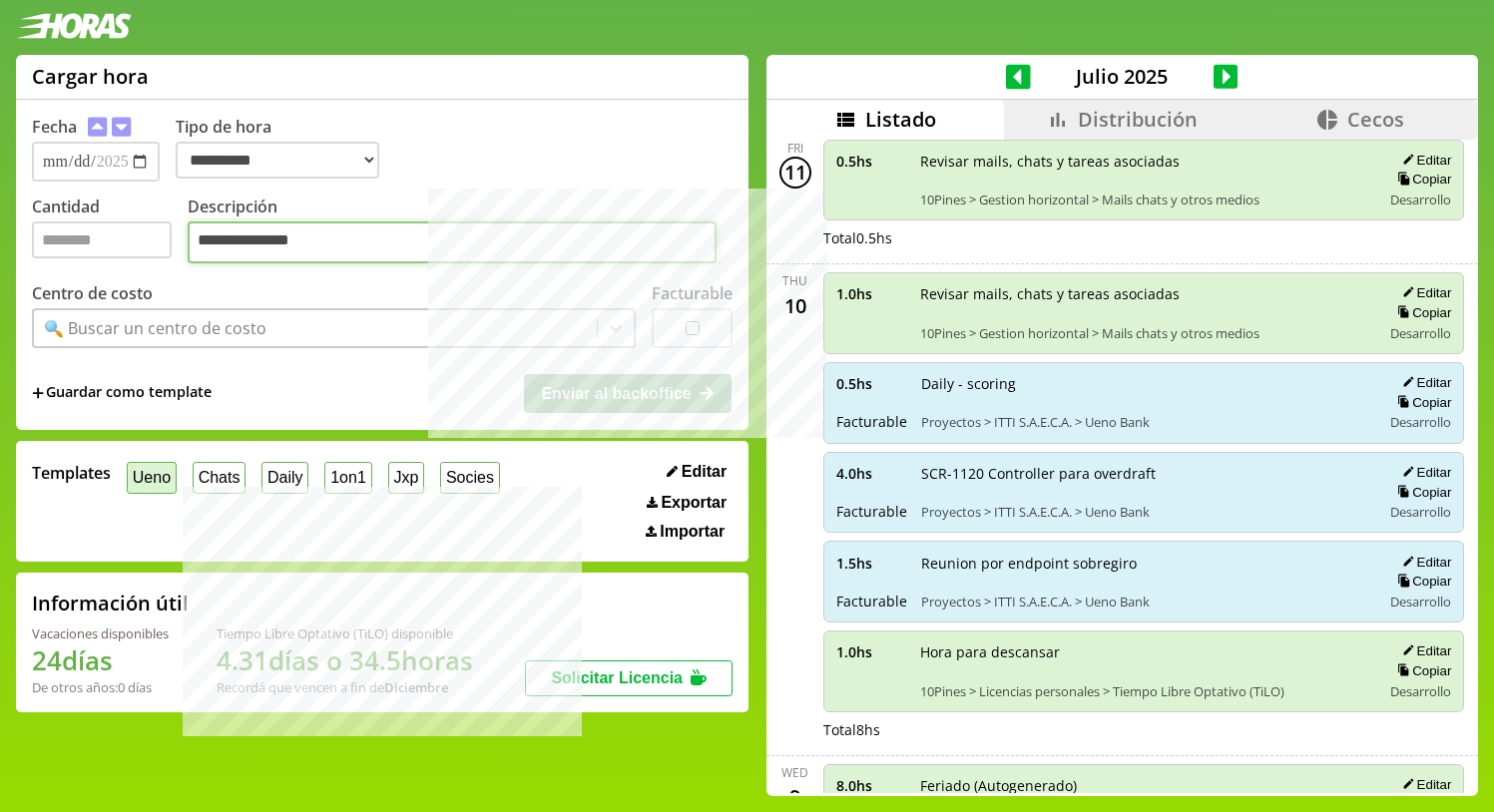 type on "**********" 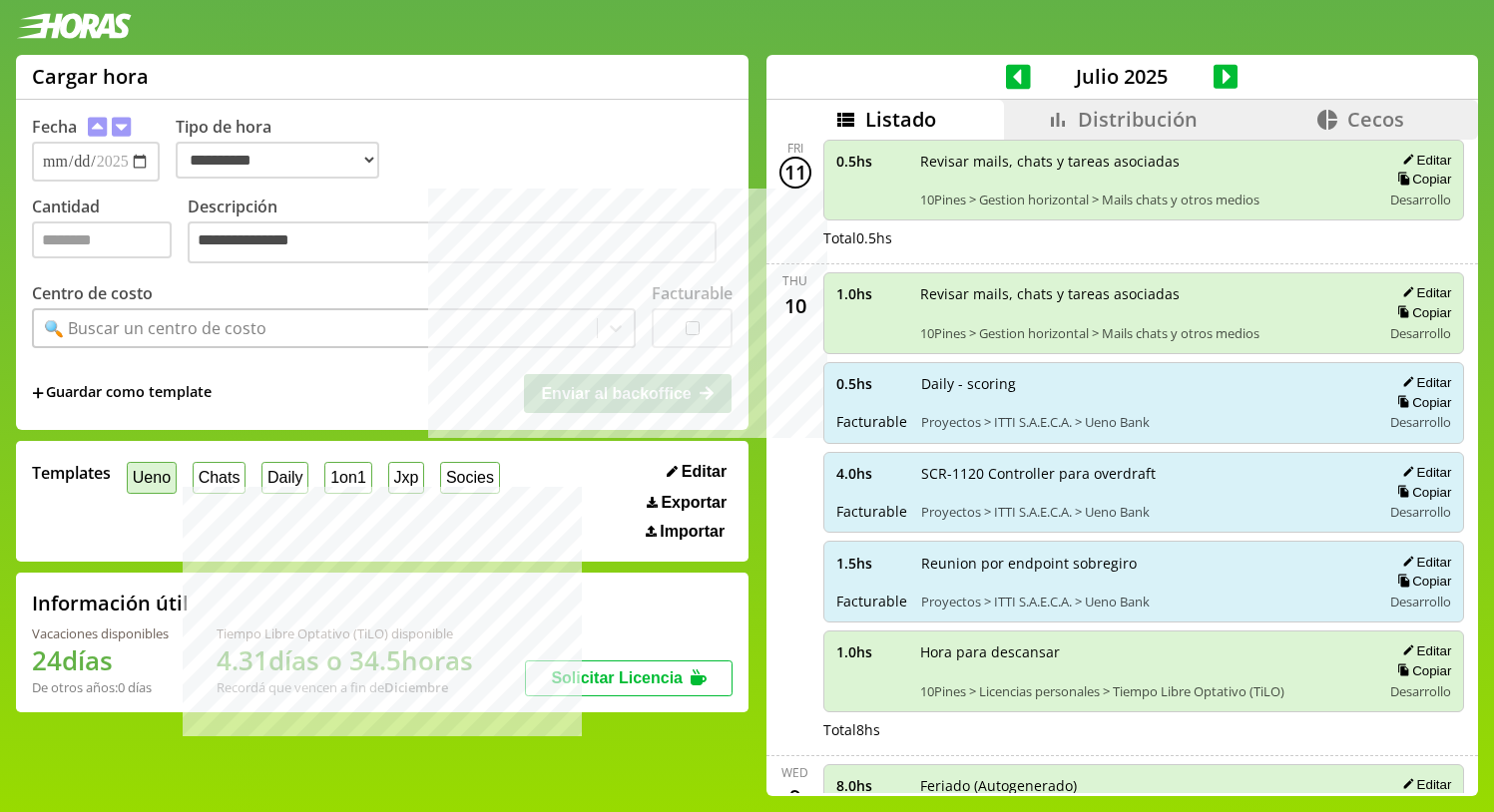 click on "Ueno" at bounding box center [152, 477] 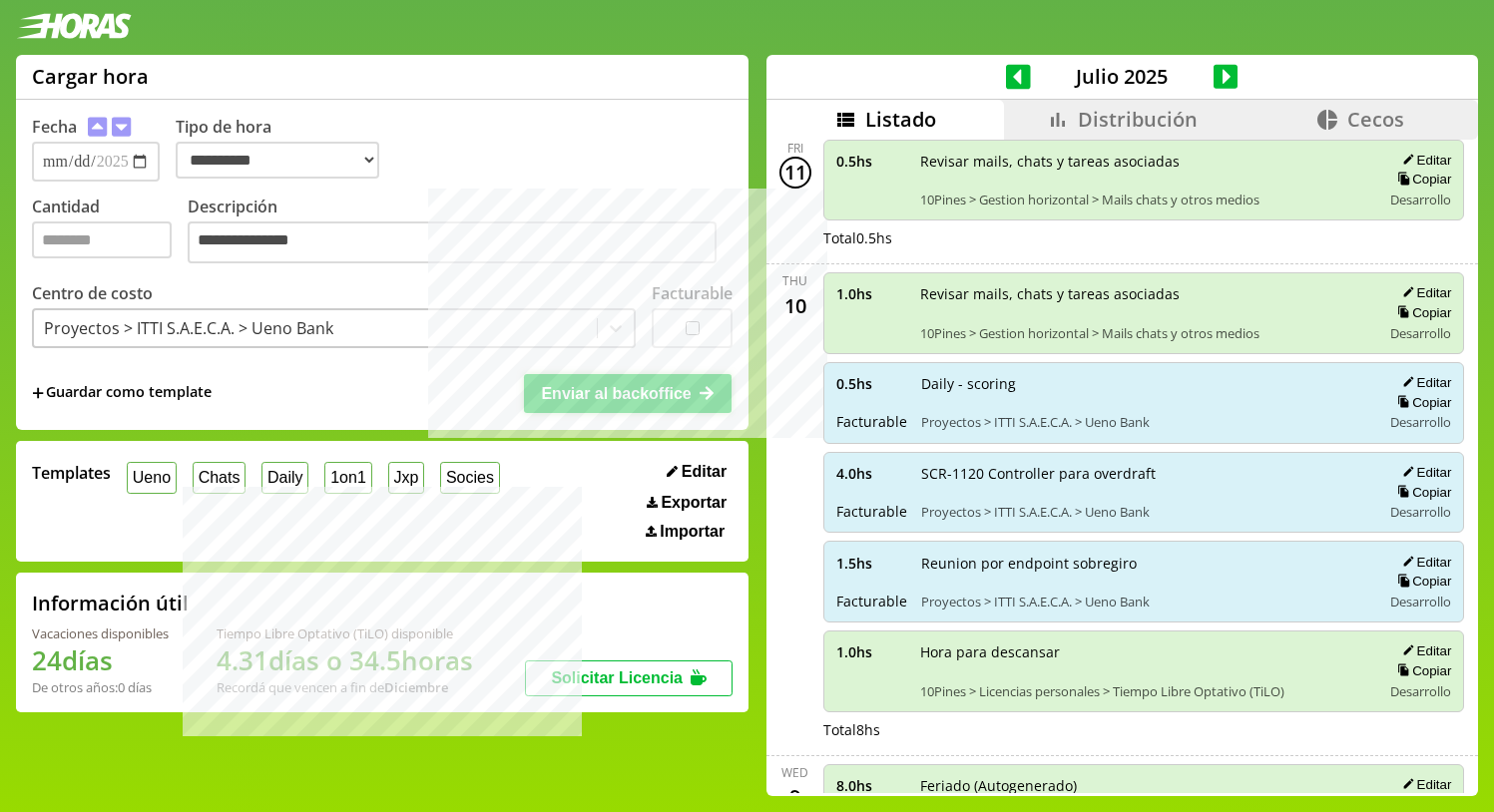 click on "Enviar al backoffice" at bounding box center (616, 393) 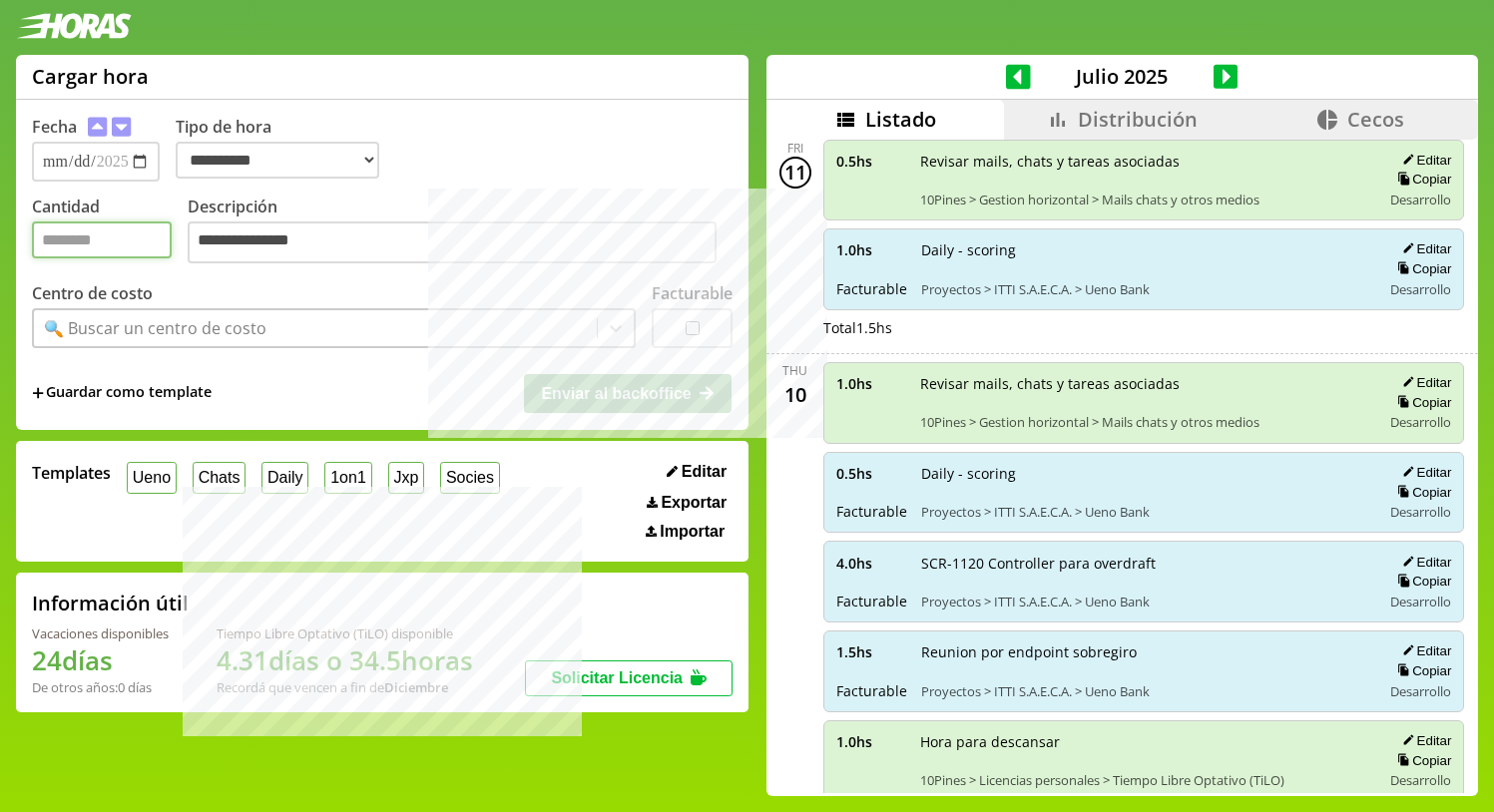 click on "Cantidad" at bounding box center [102, 239] 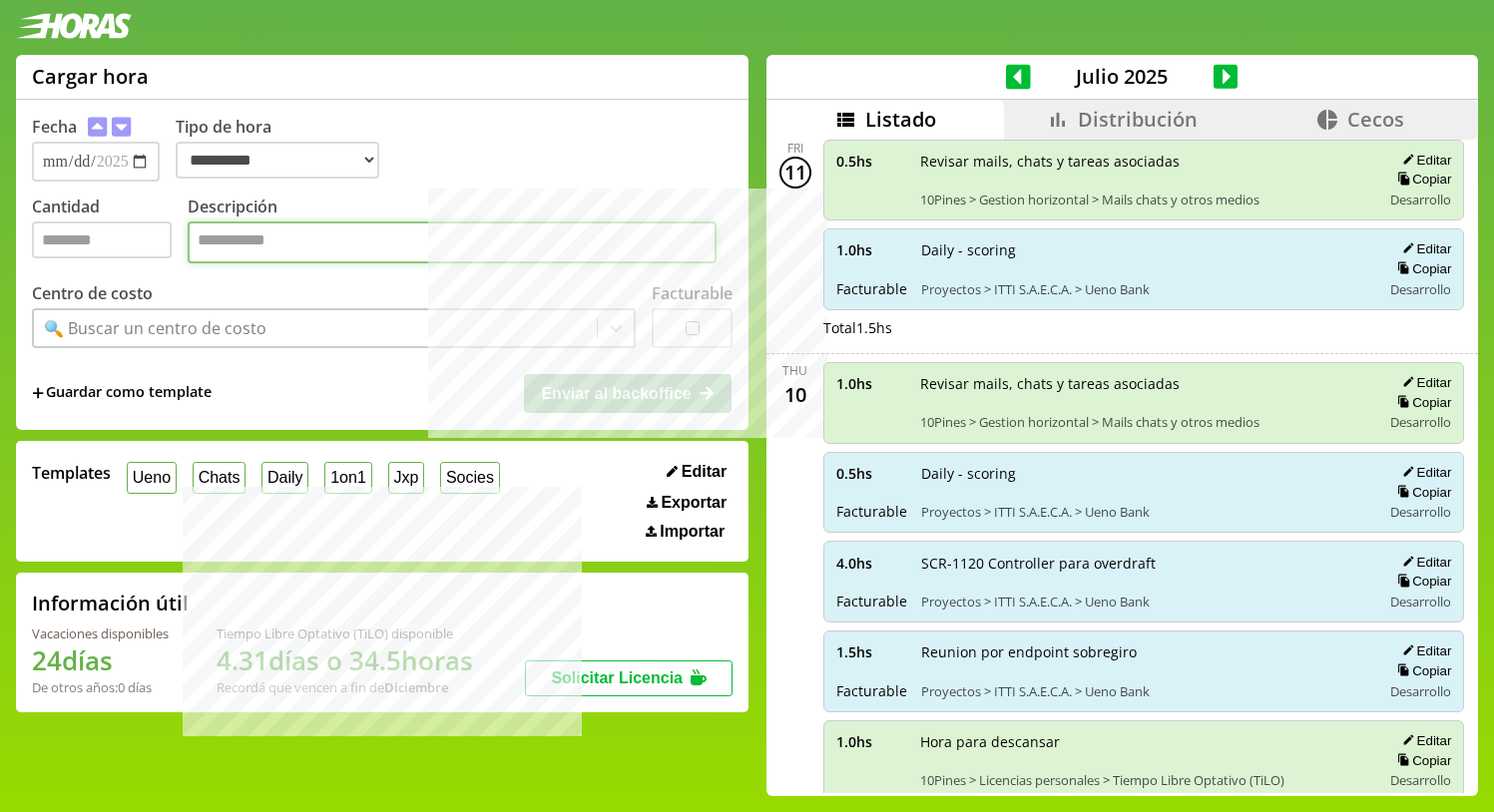 paste on "**********" 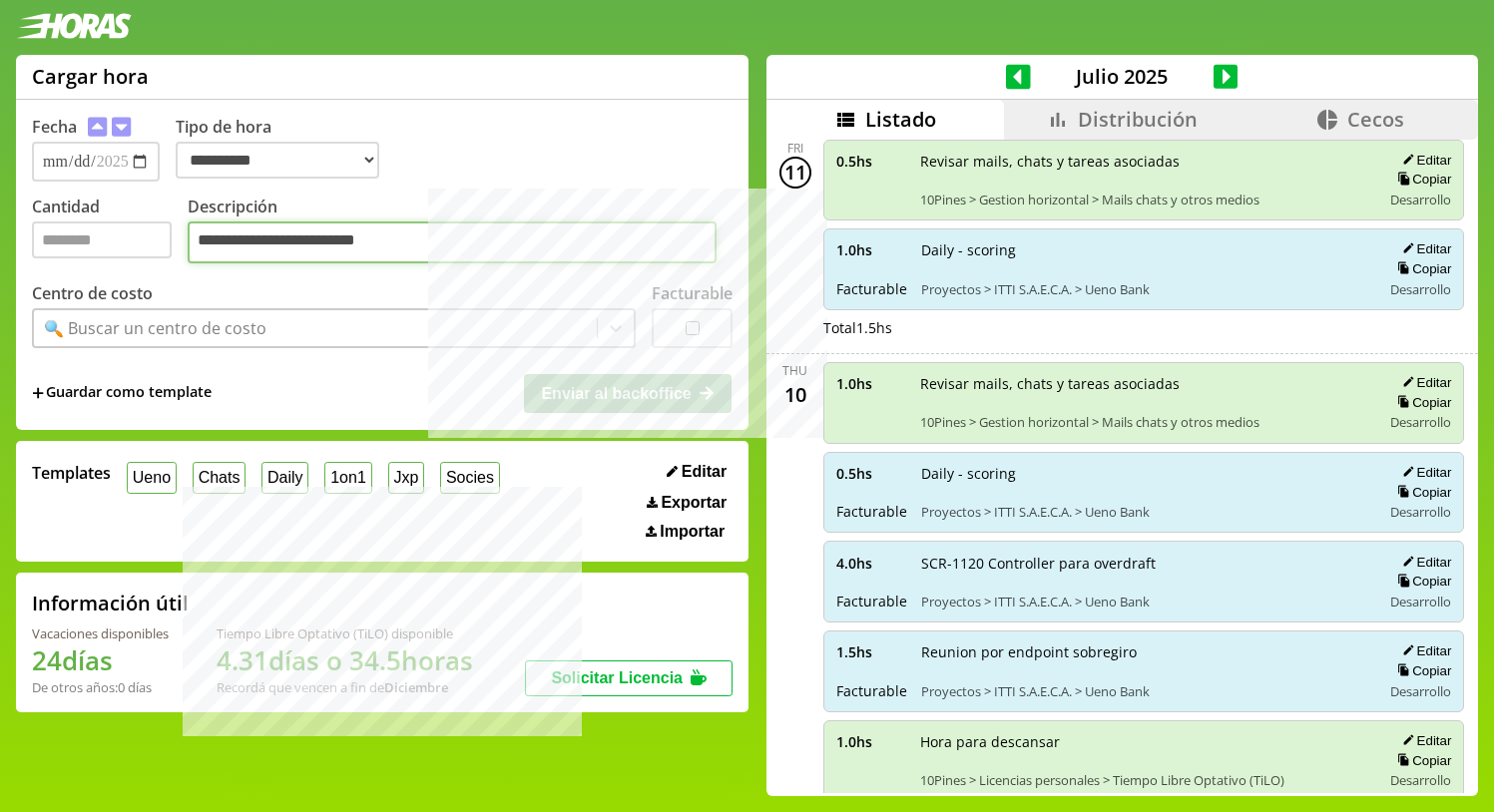 type on "**********" 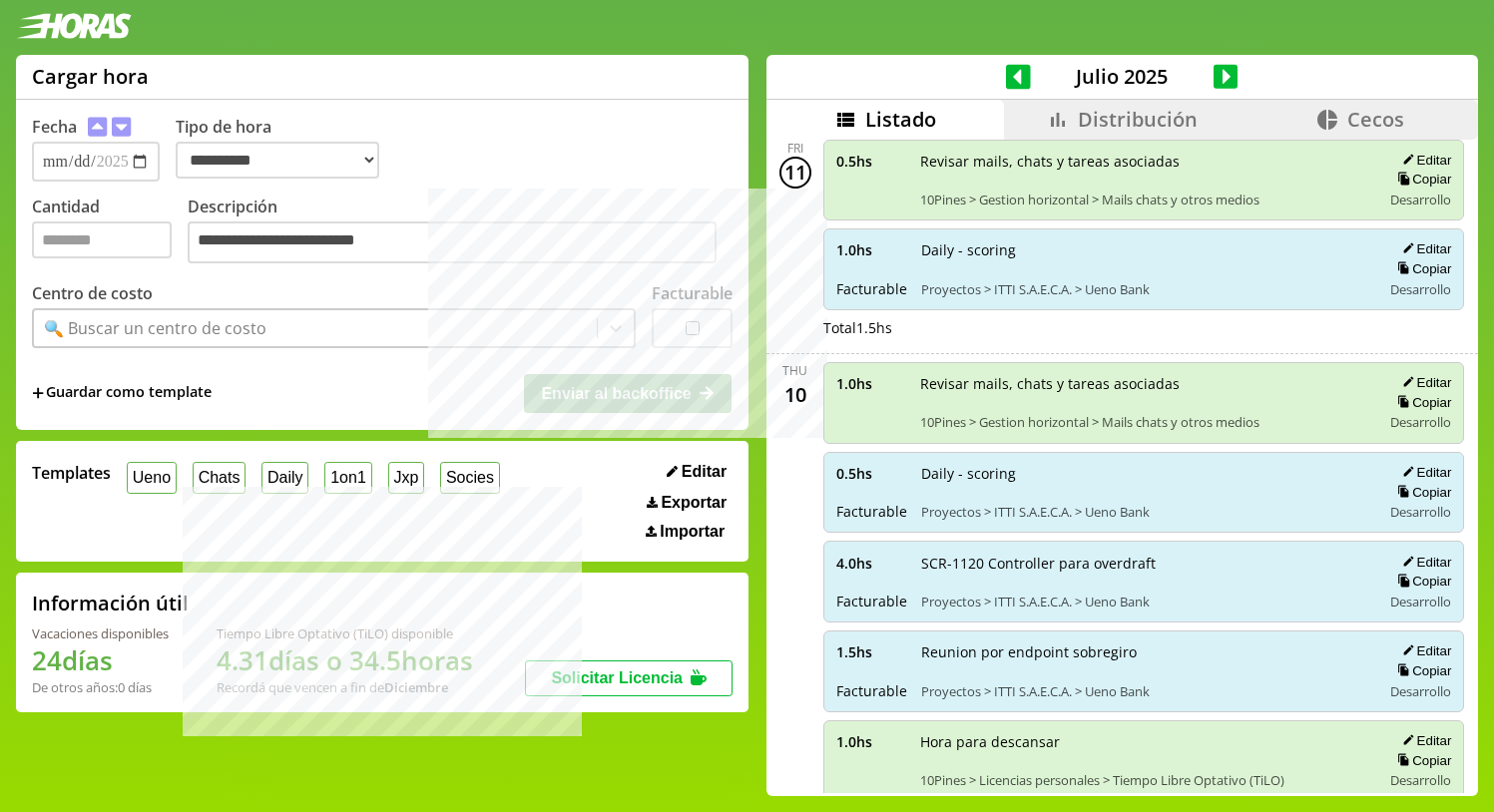 click on "Ueno" at bounding box center (152, 477) 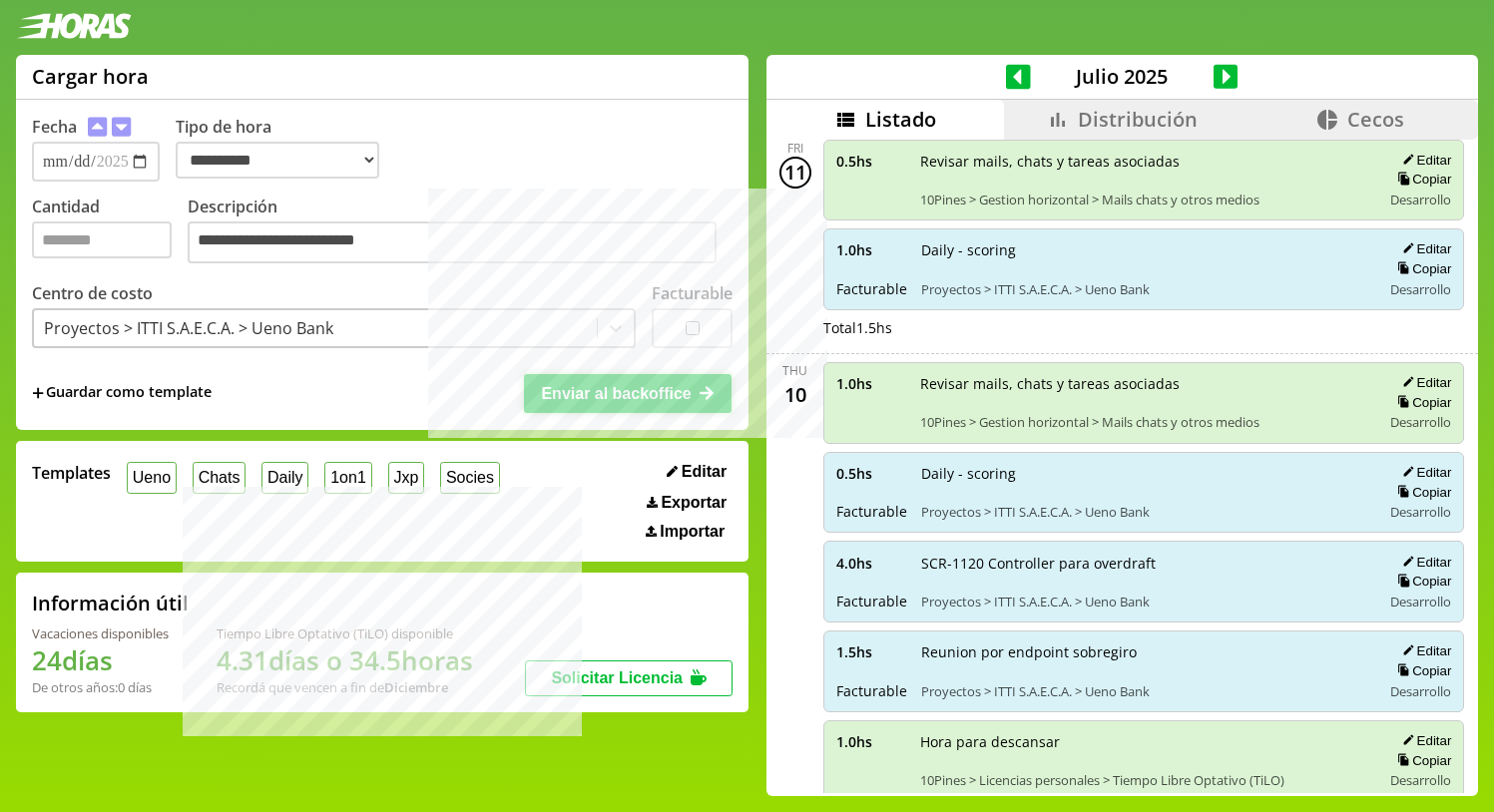 click 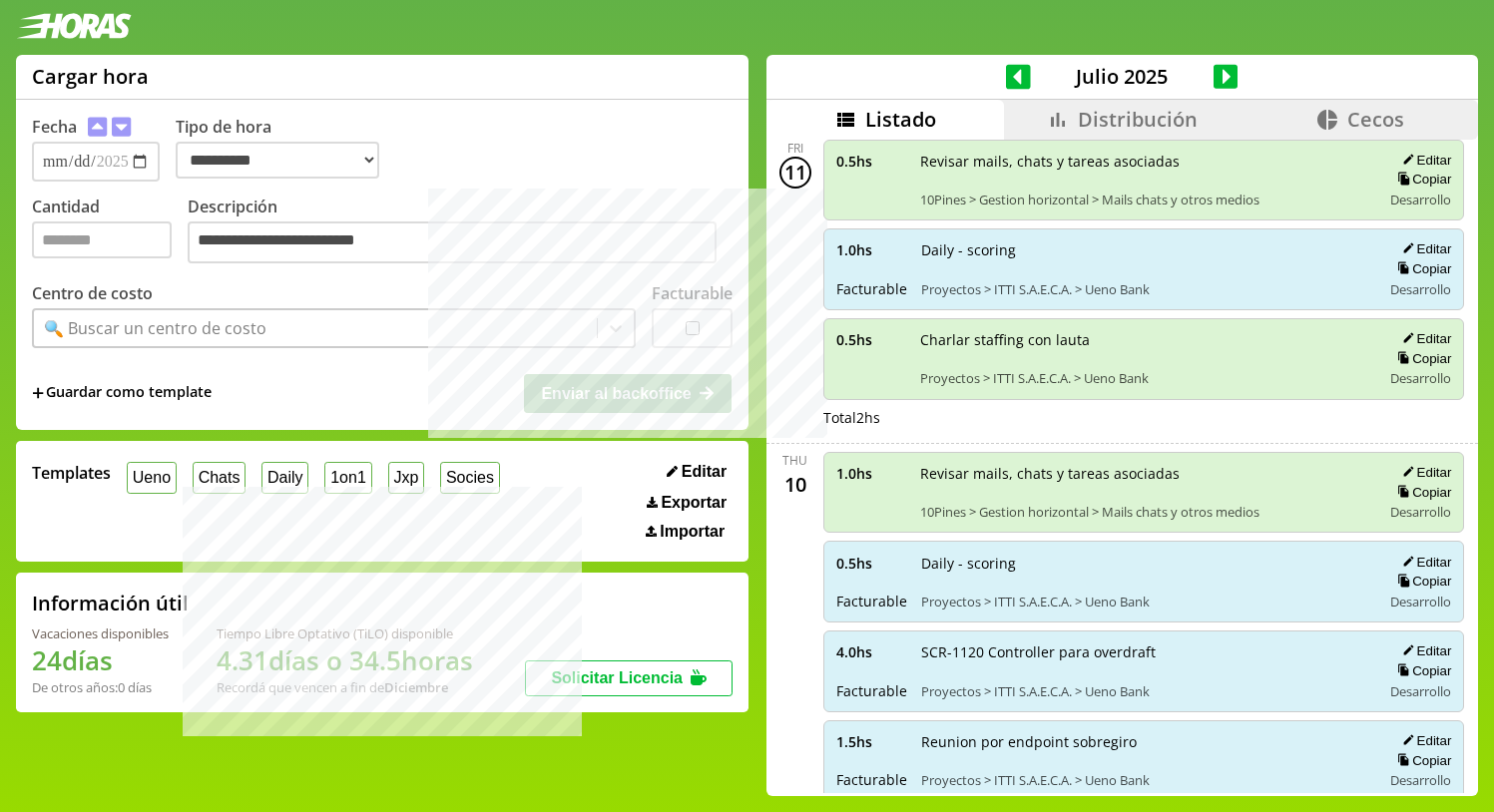click on "**********" at bounding box center (382, 264) 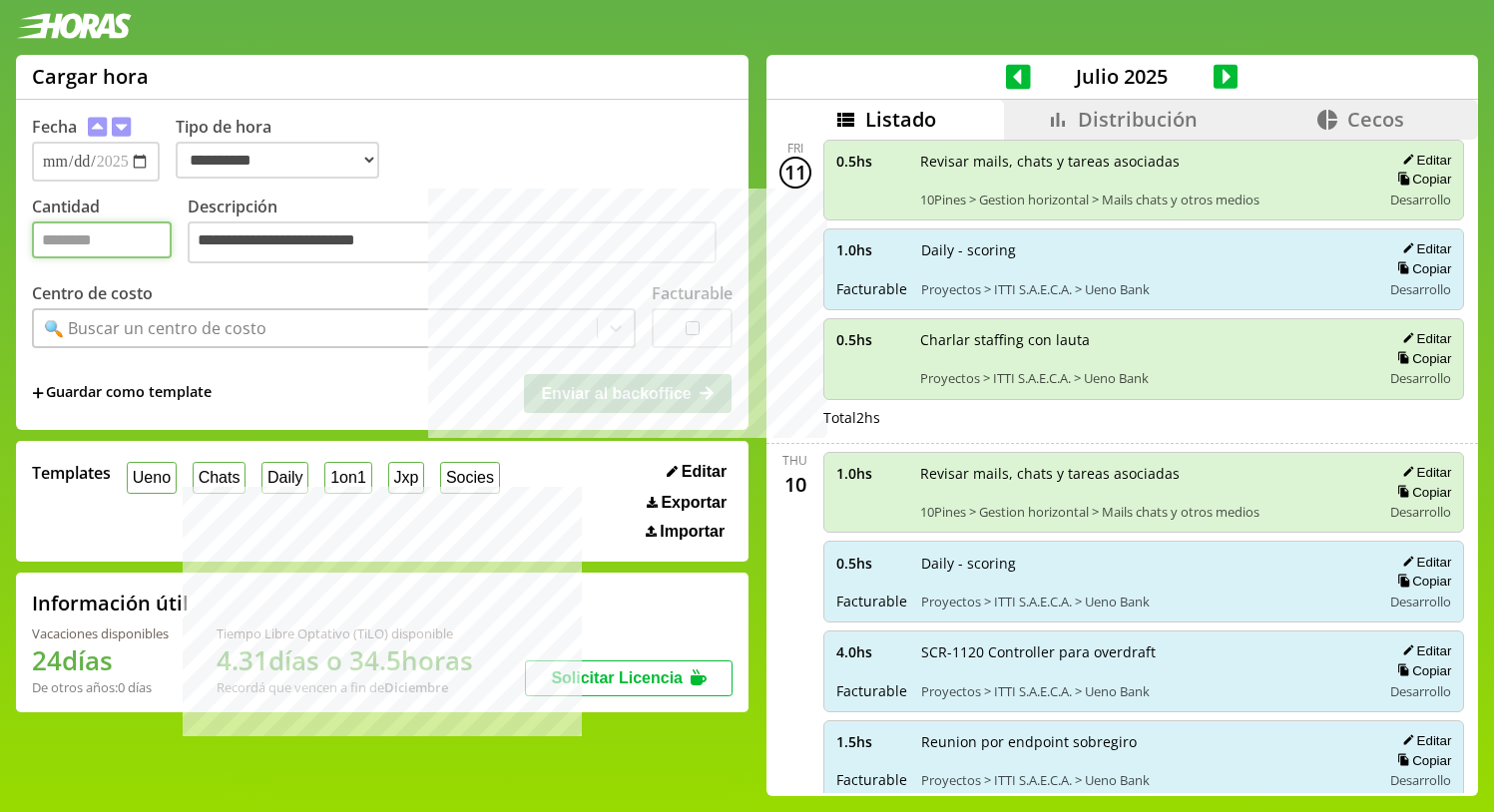 click on "Cantidad" at bounding box center (102, 239) 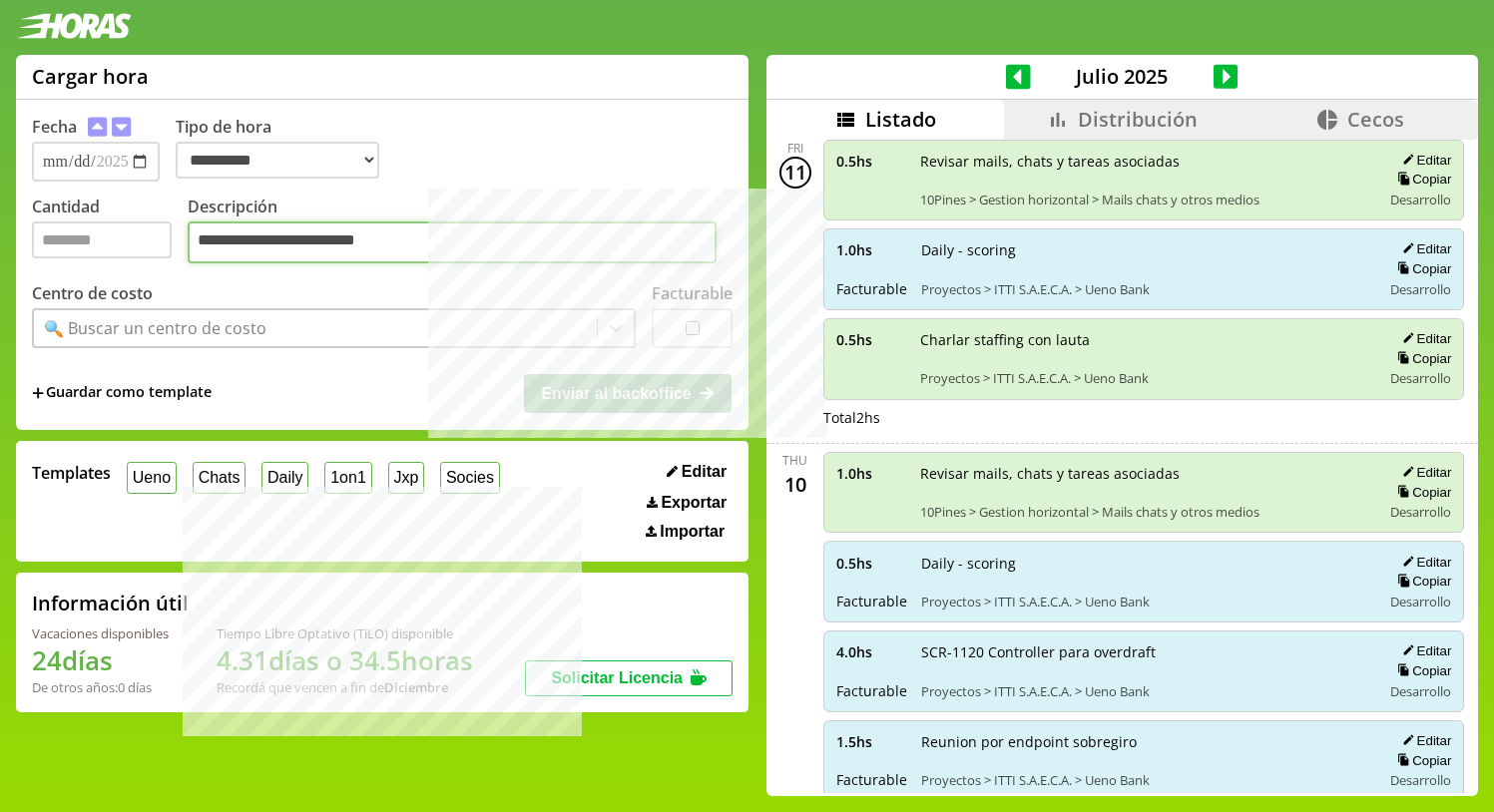 click on "**********" at bounding box center [452, 242] 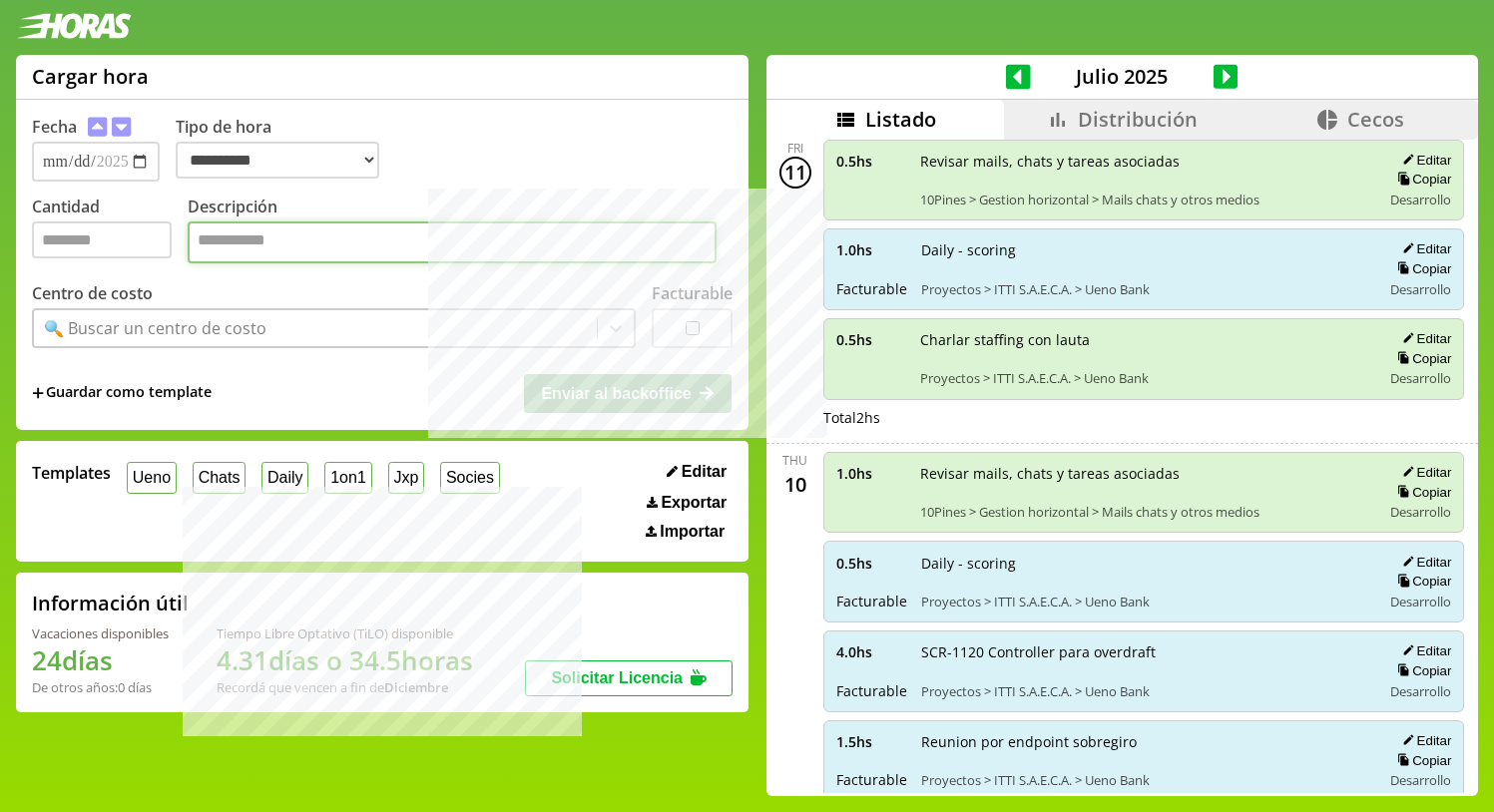 paste on "**********" 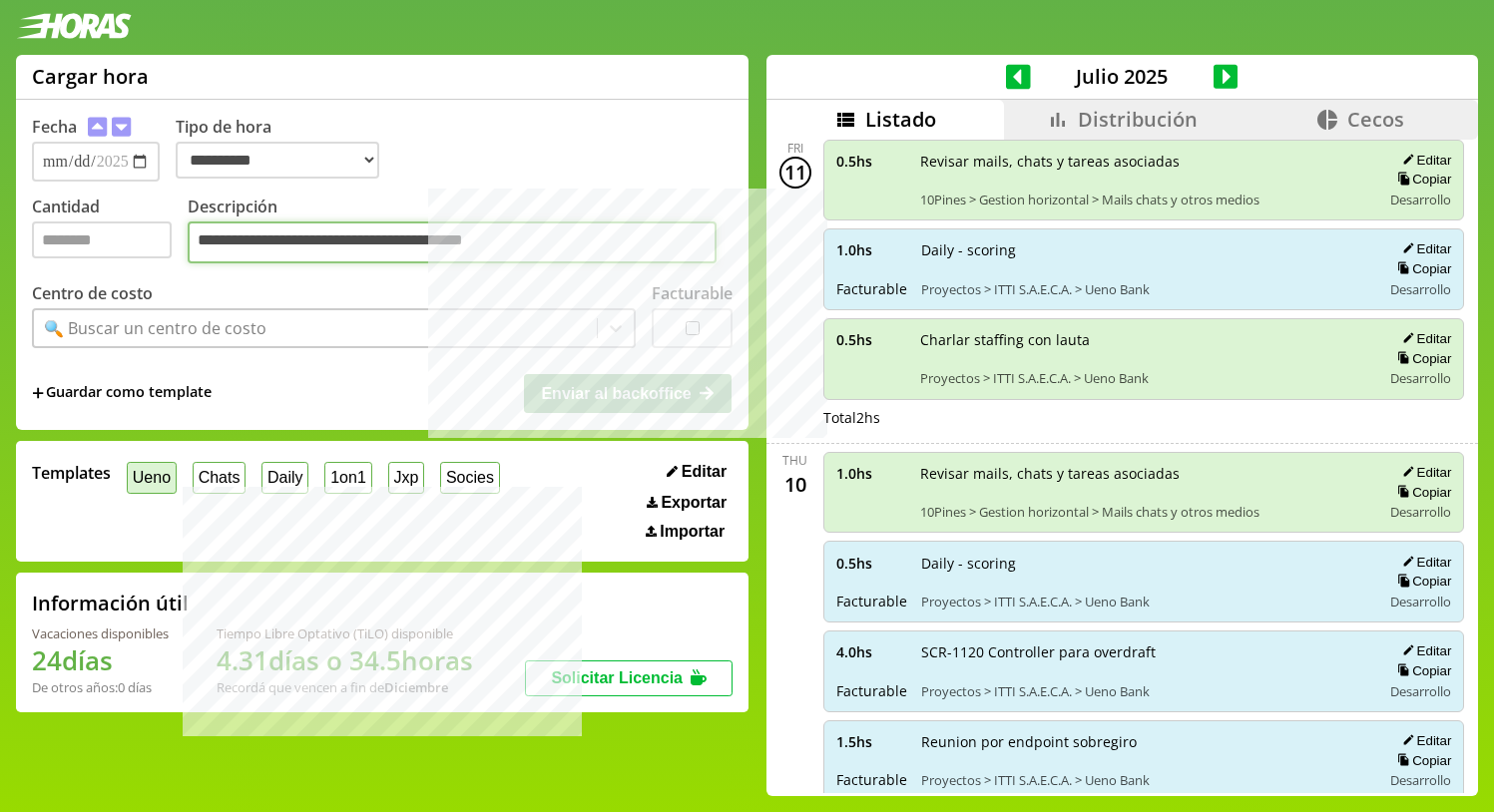 type on "**********" 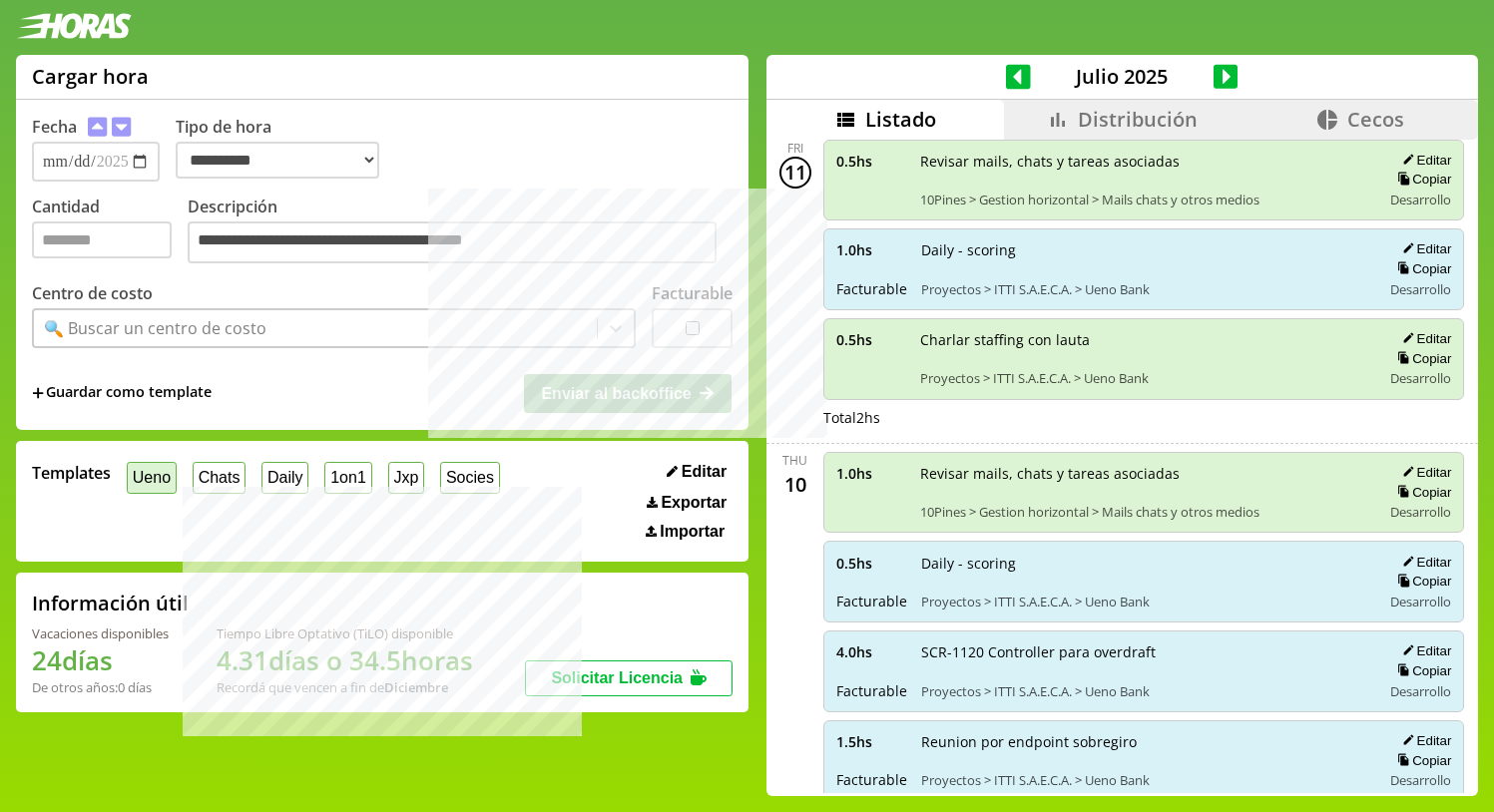 click on "Ueno" at bounding box center (152, 477) 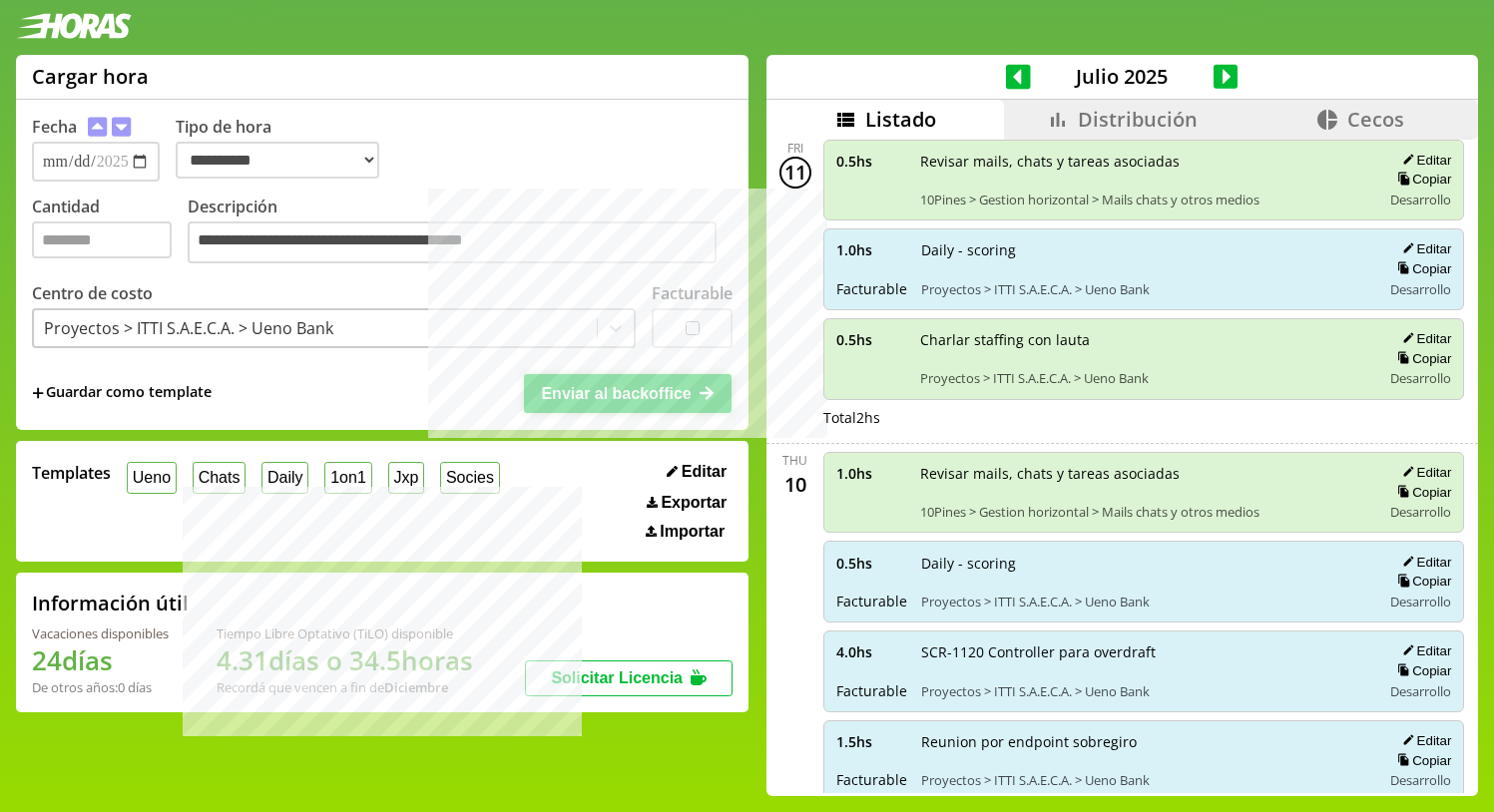 click on "Enviar al backoffice" at bounding box center (616, 393) 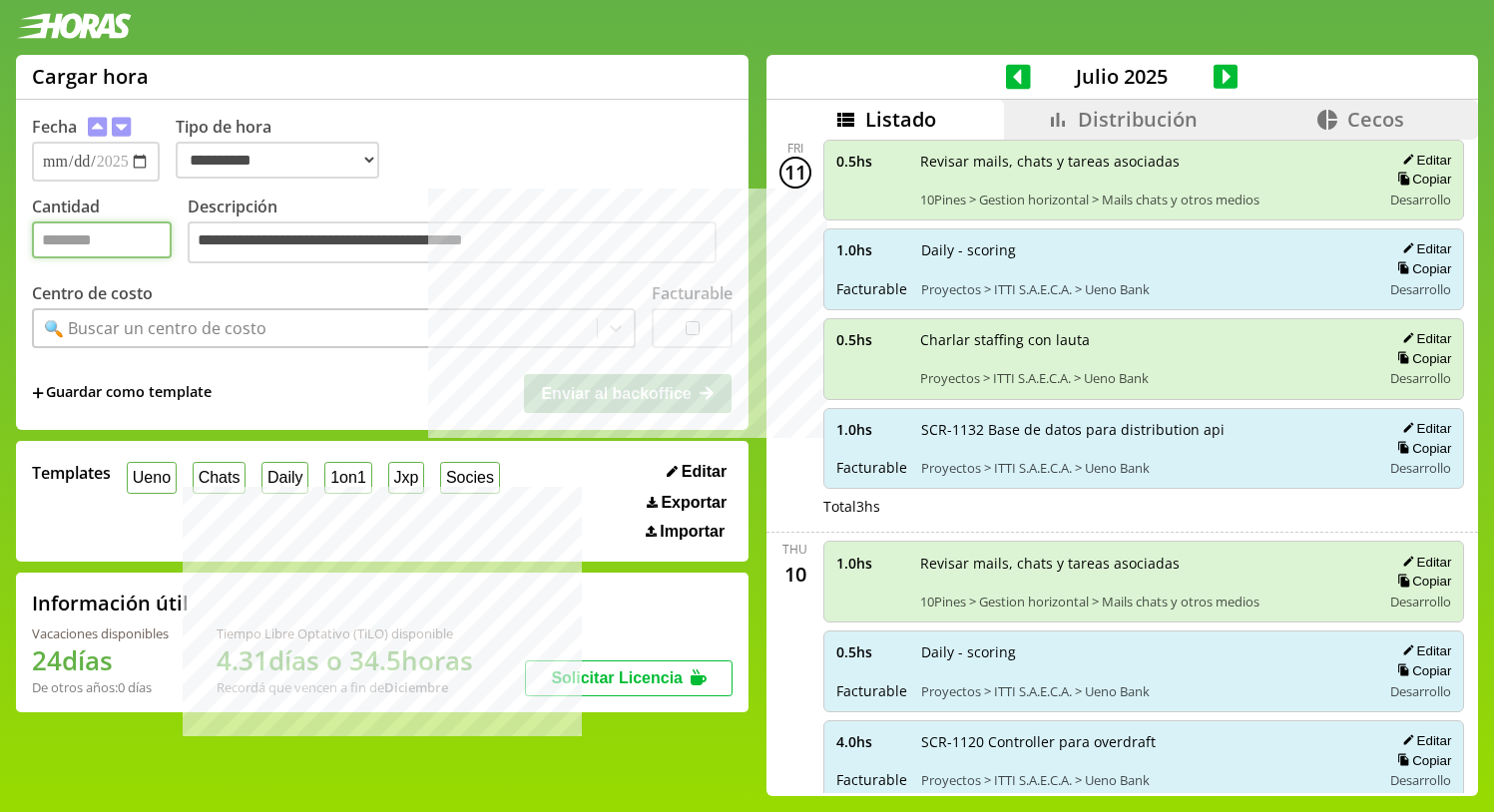 click on "Cantidad" at bounding box center (102, 239) 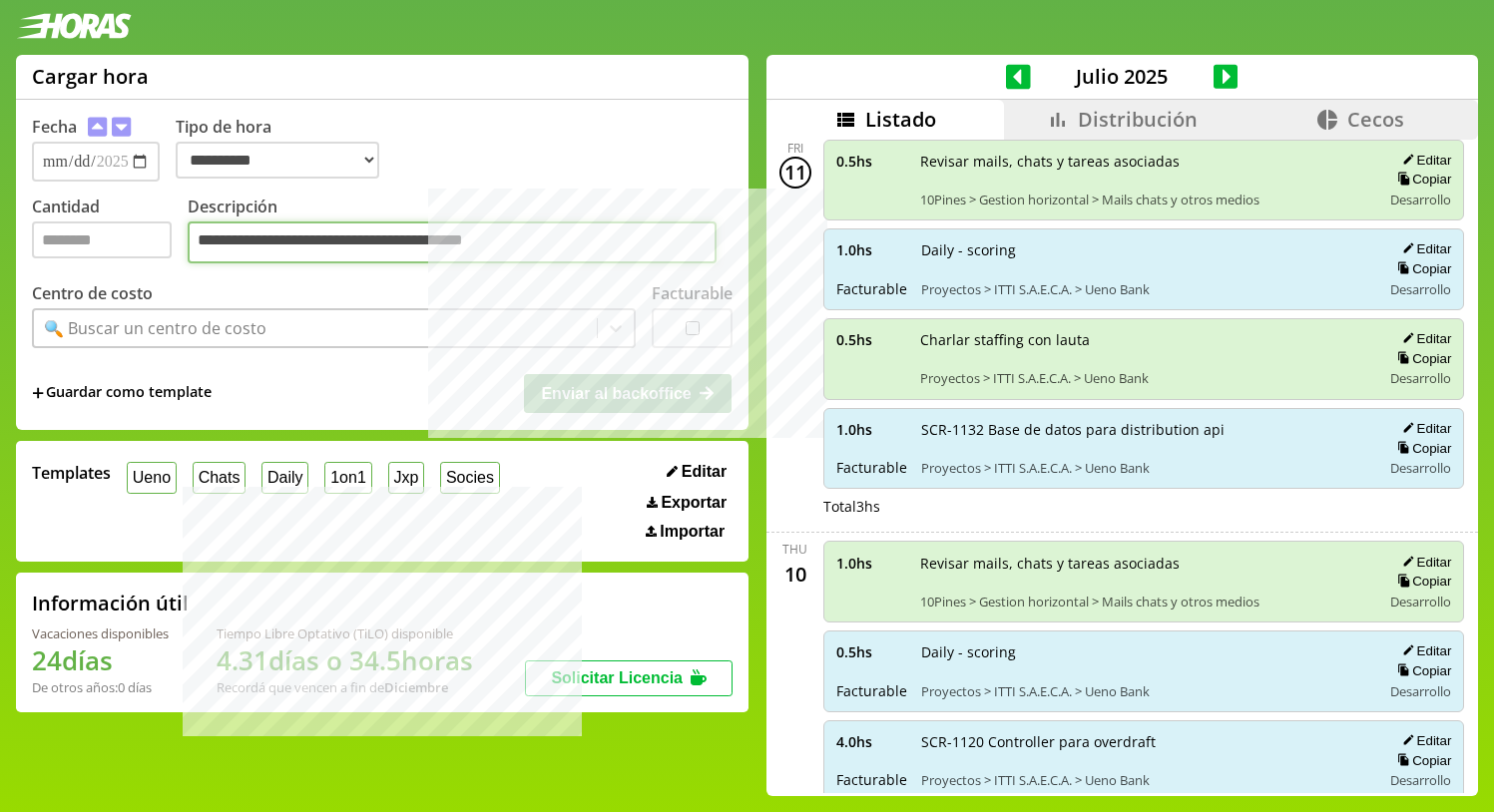click on "**********" at bounding box center (452, 242) 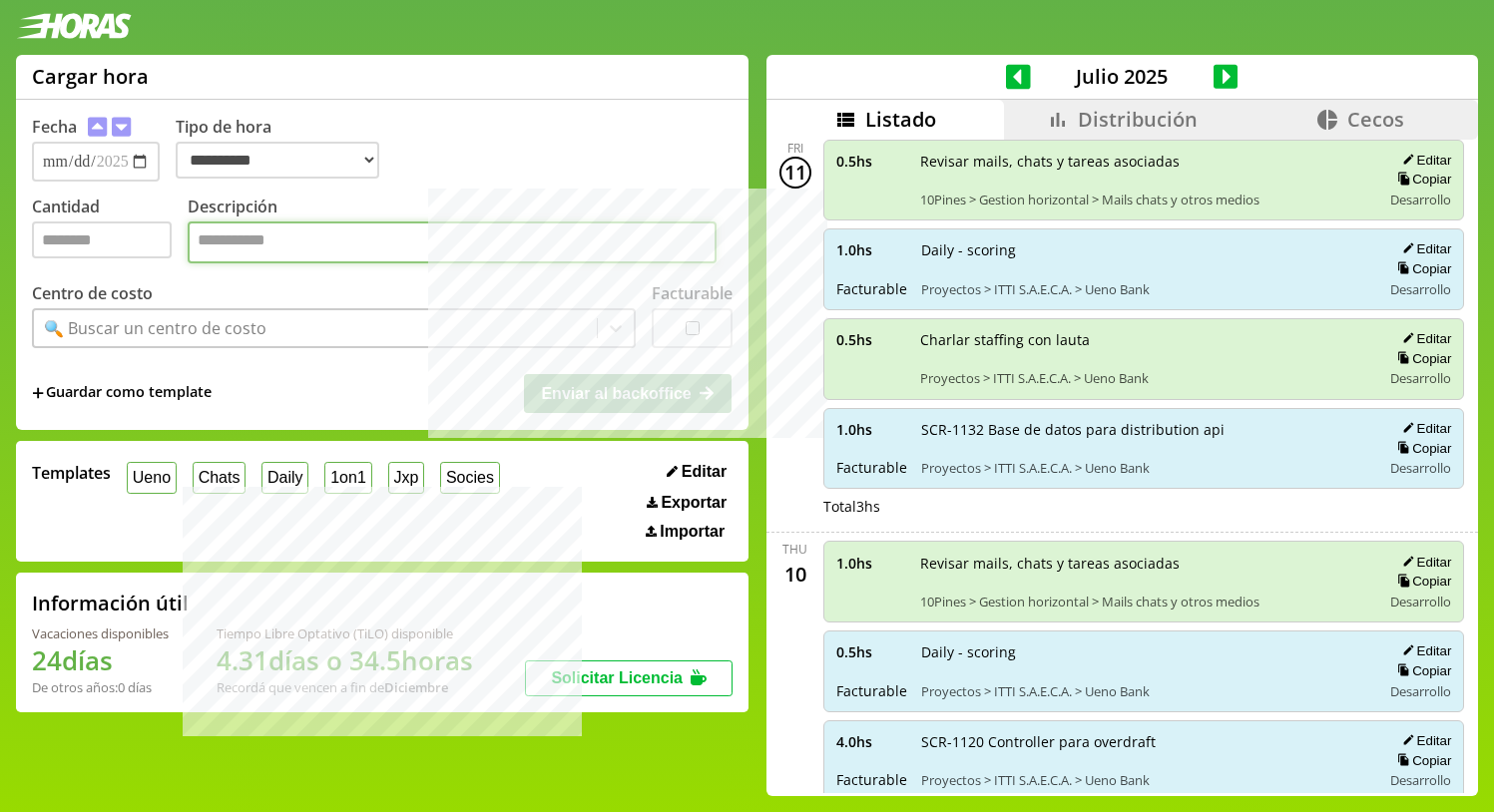 paste on "**********" 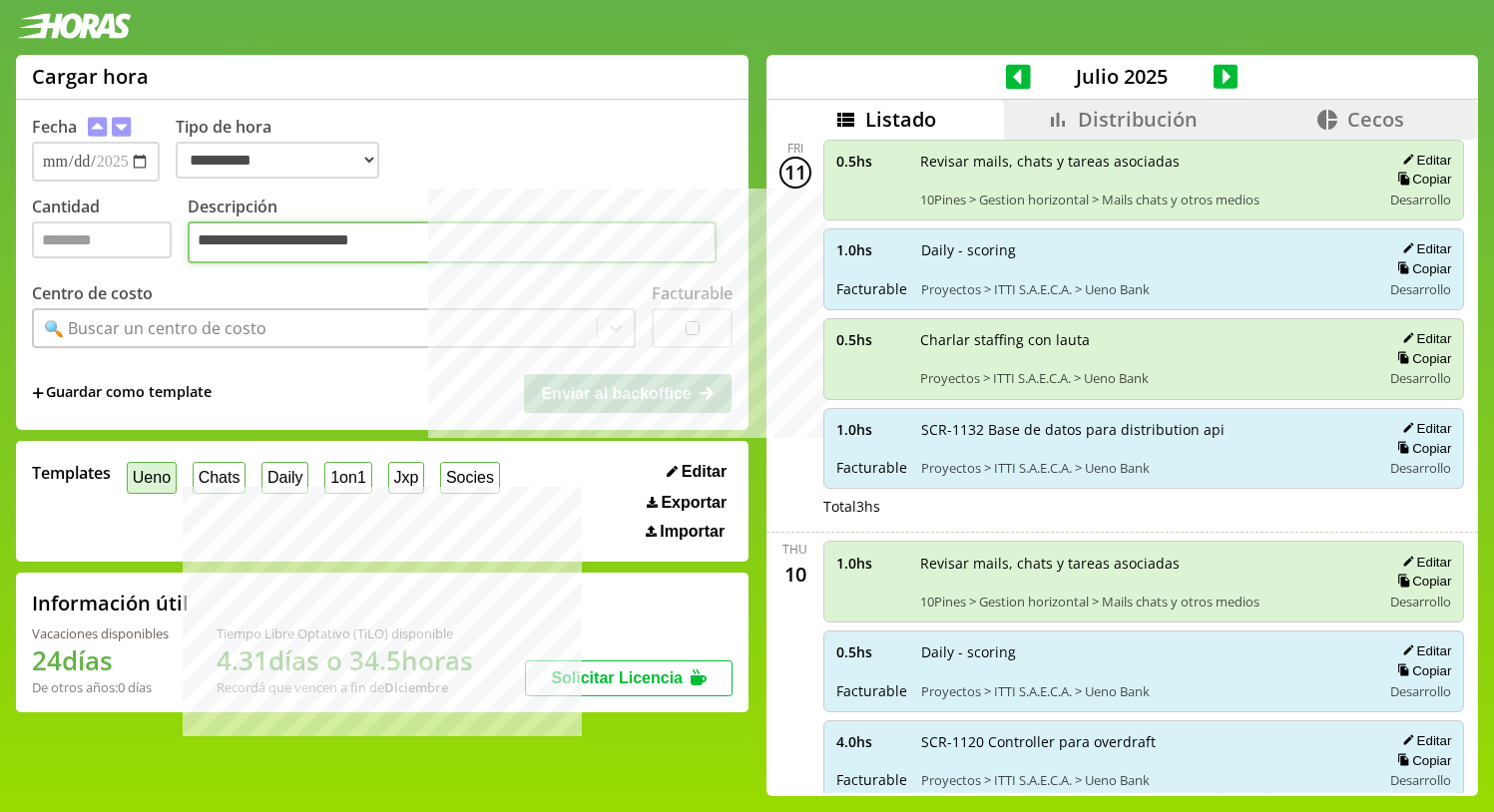 type on "**********" 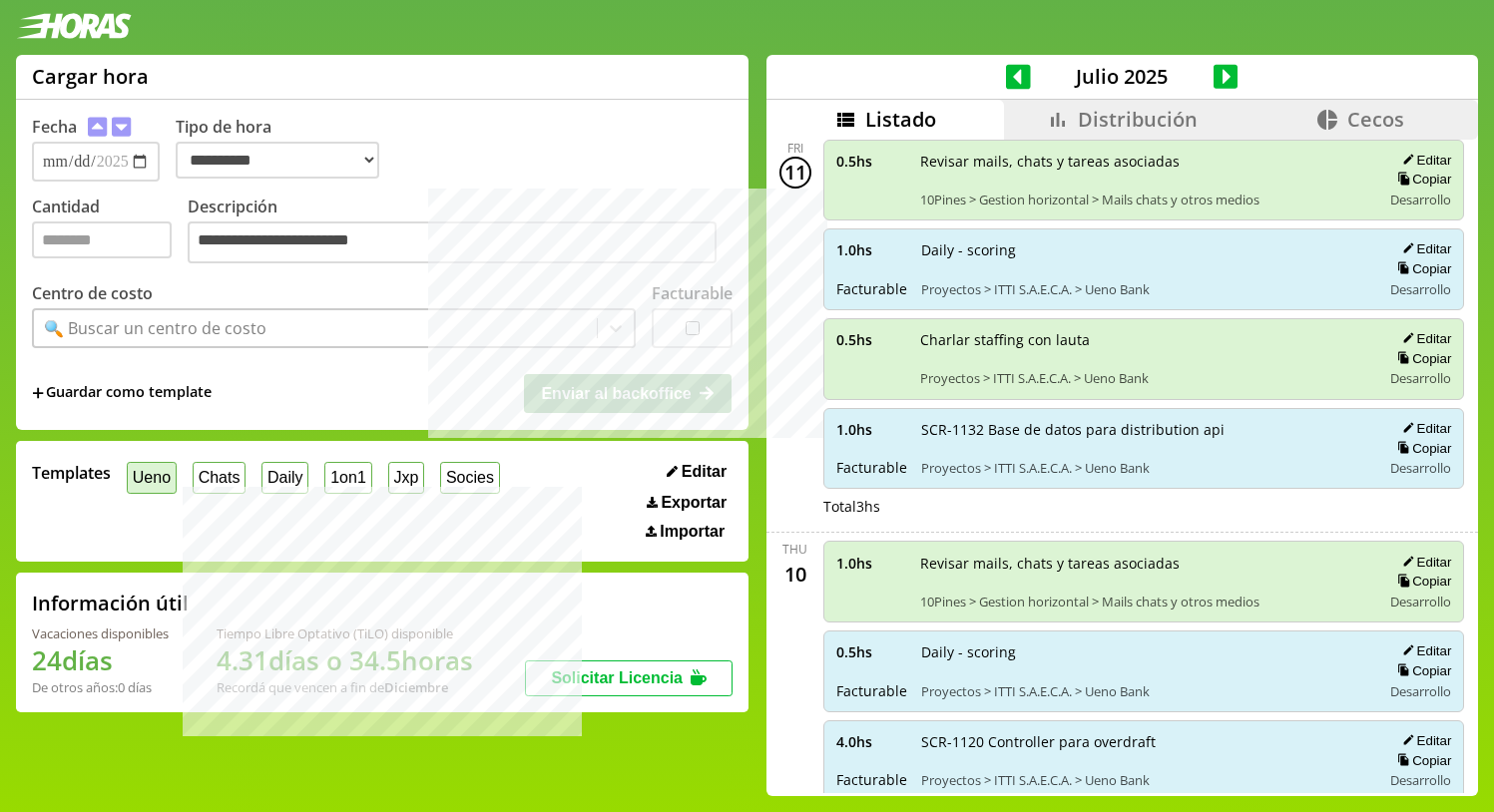 click on "Ueno" at bounding box center (152, 477) 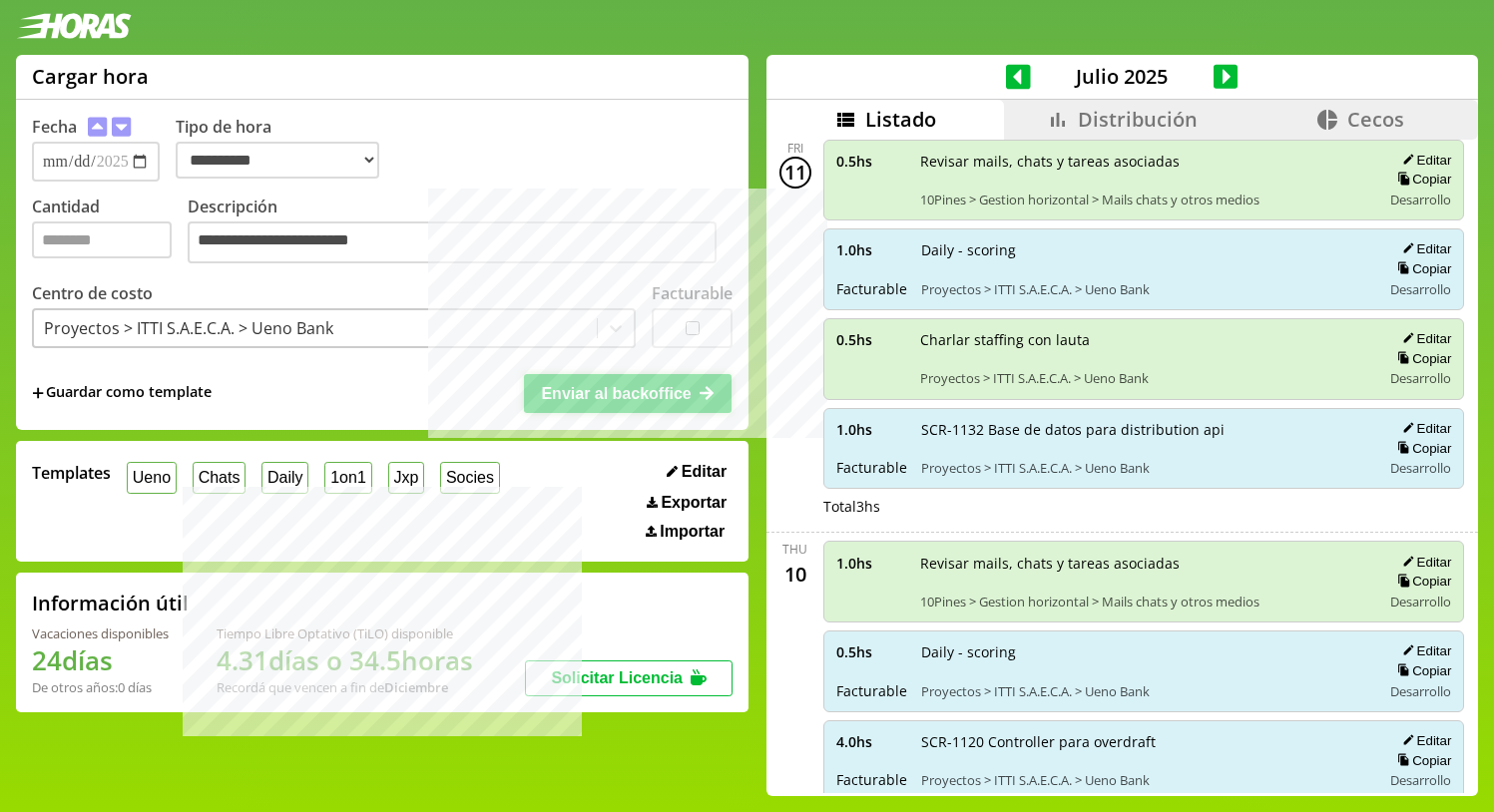 click on "Enviar al backoffice" at bounding box center [616, 393] 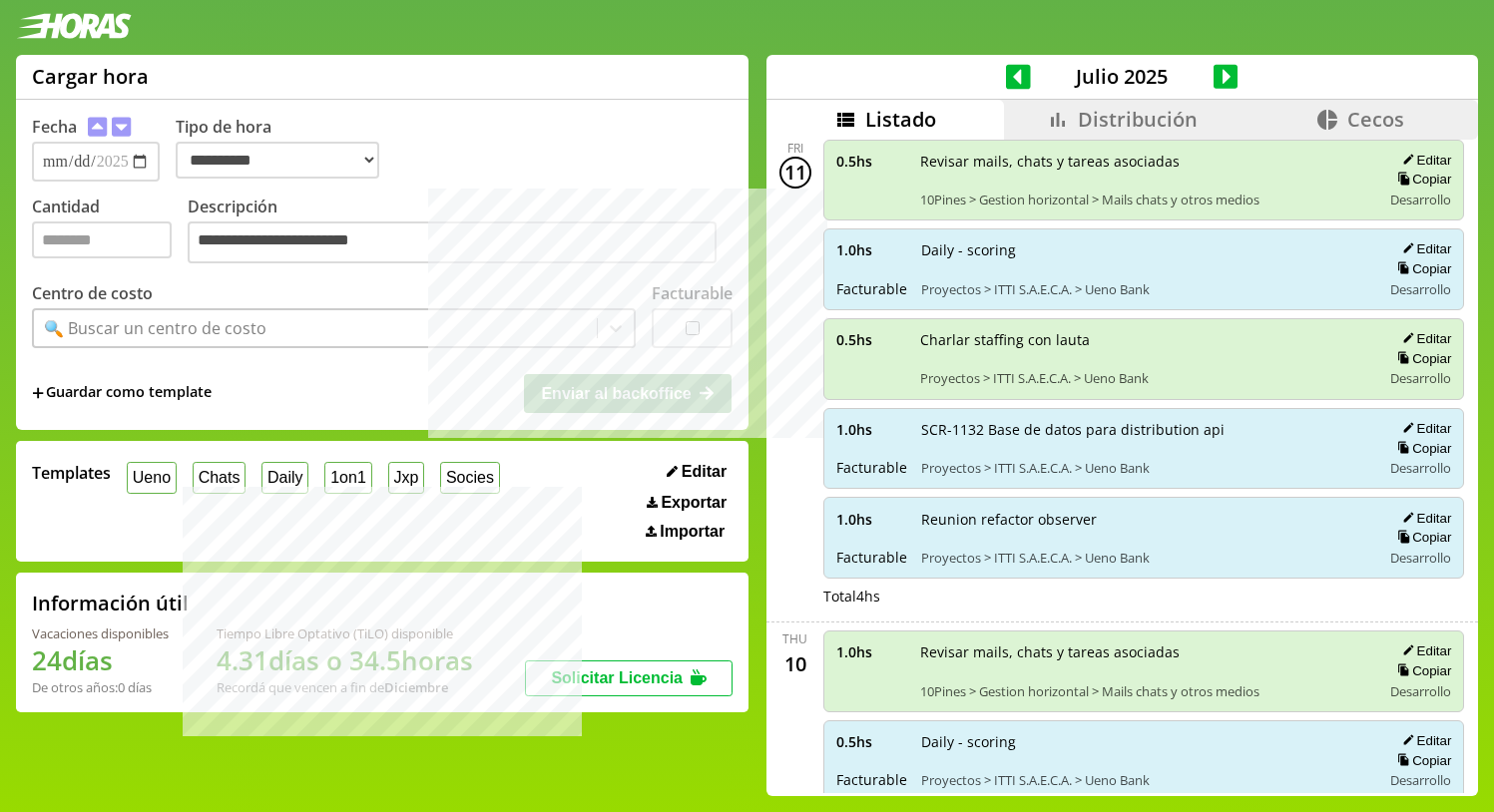 click on "Editar" at bounding box center [1423, 518] 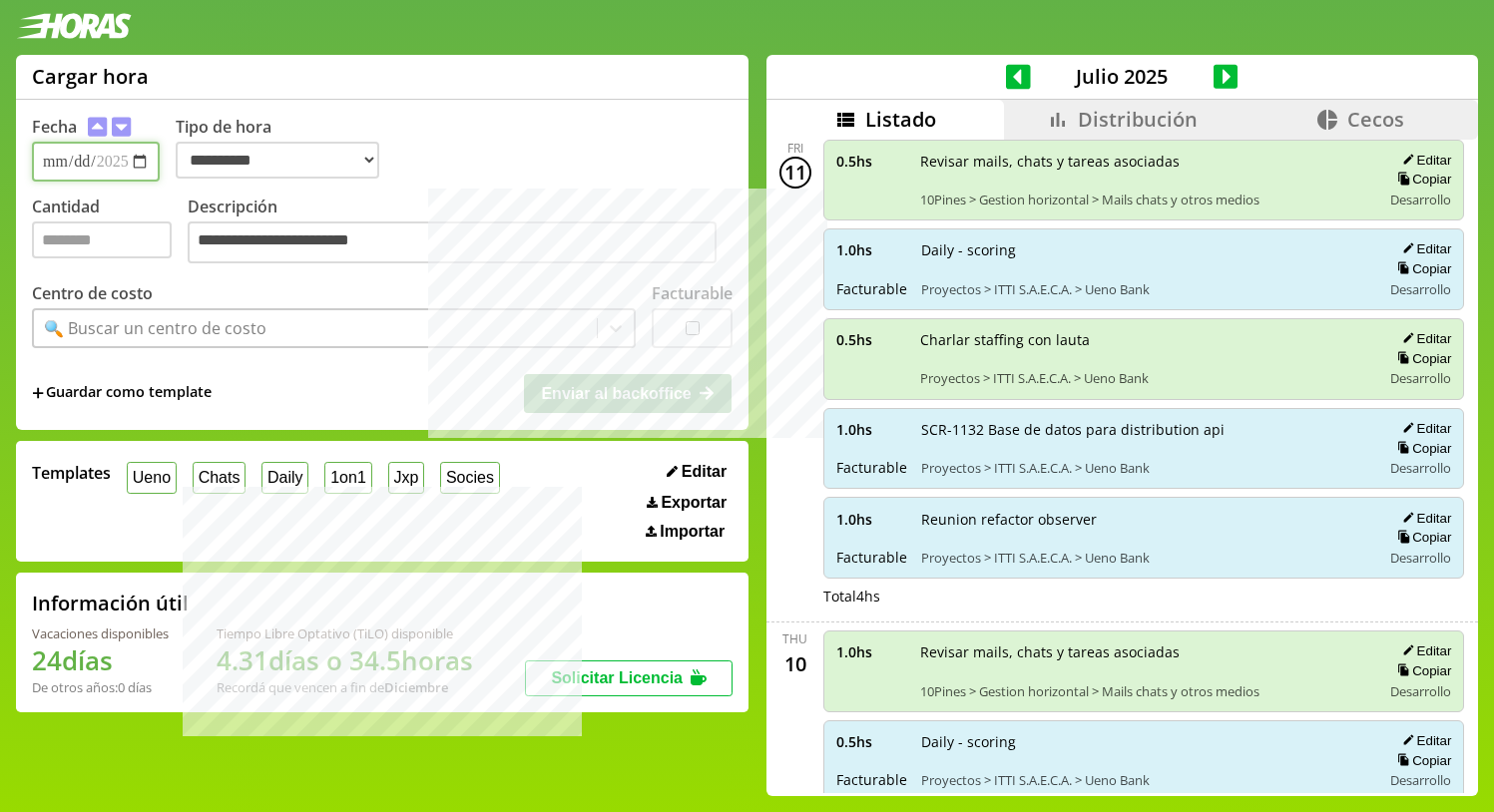 type on "*" 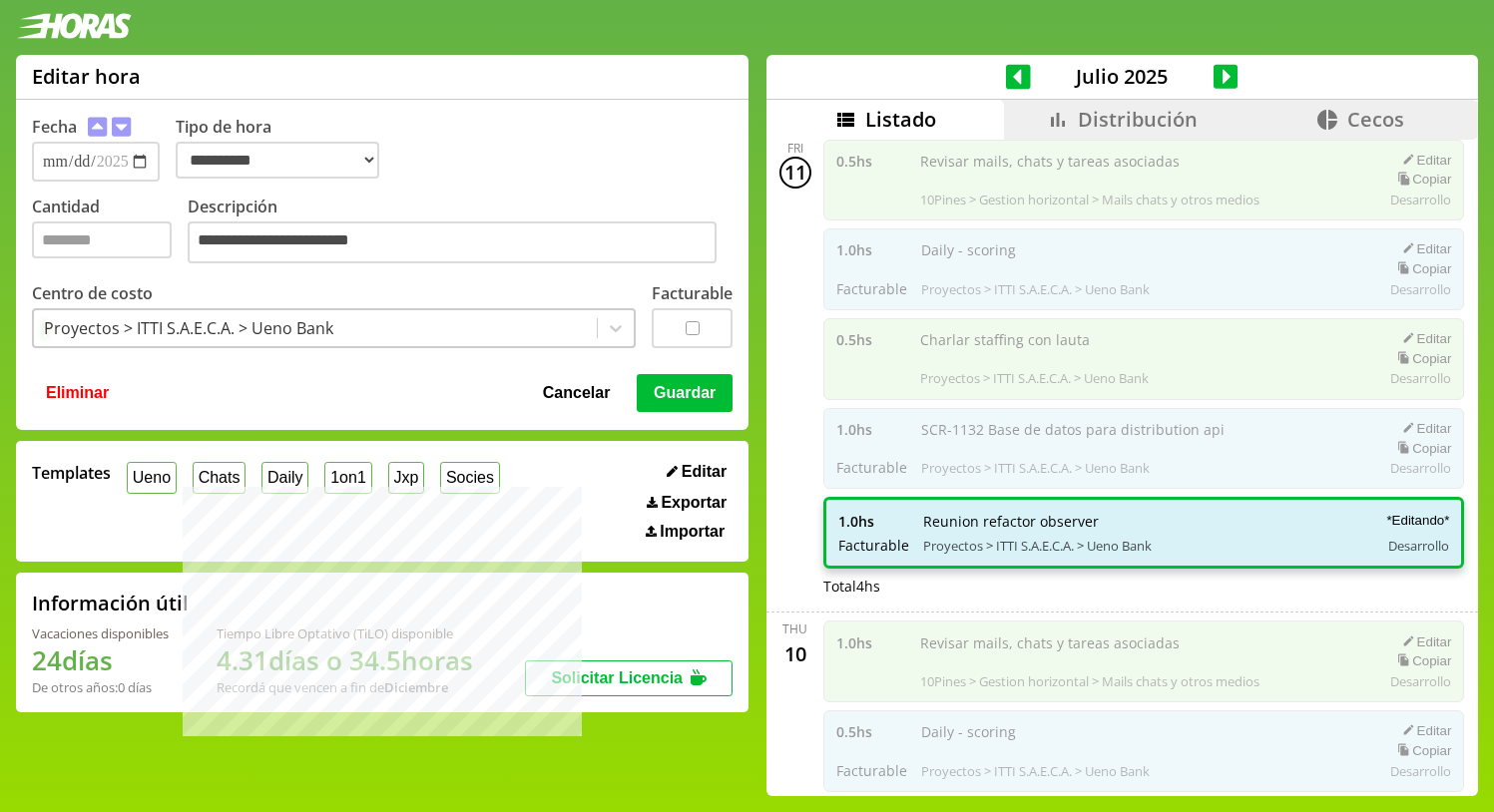 click on "Proyectos > ITTI S.A.E.C.A. > Ueno Bank" at bounding box center [315, 328] 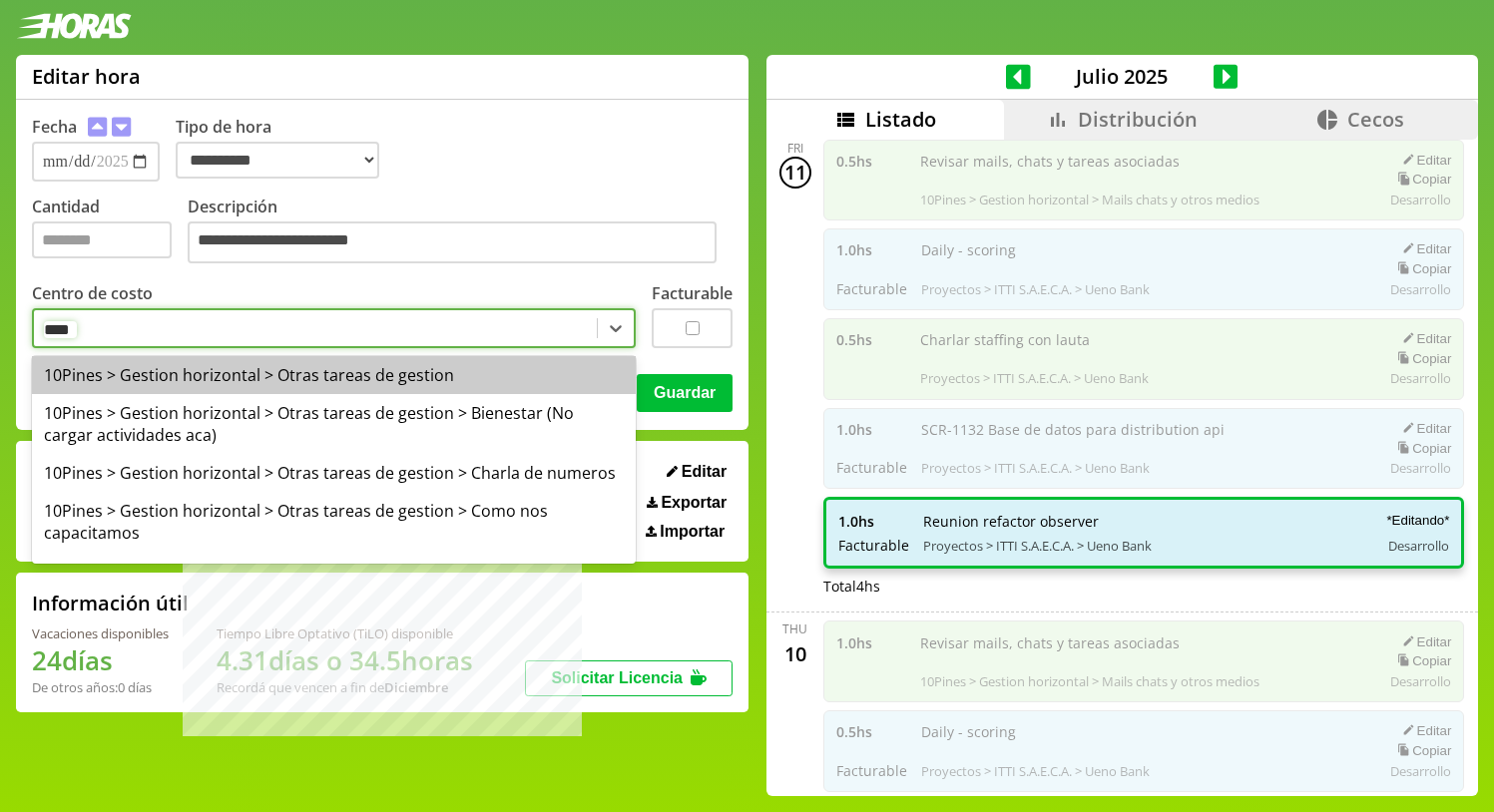 type on "*****" 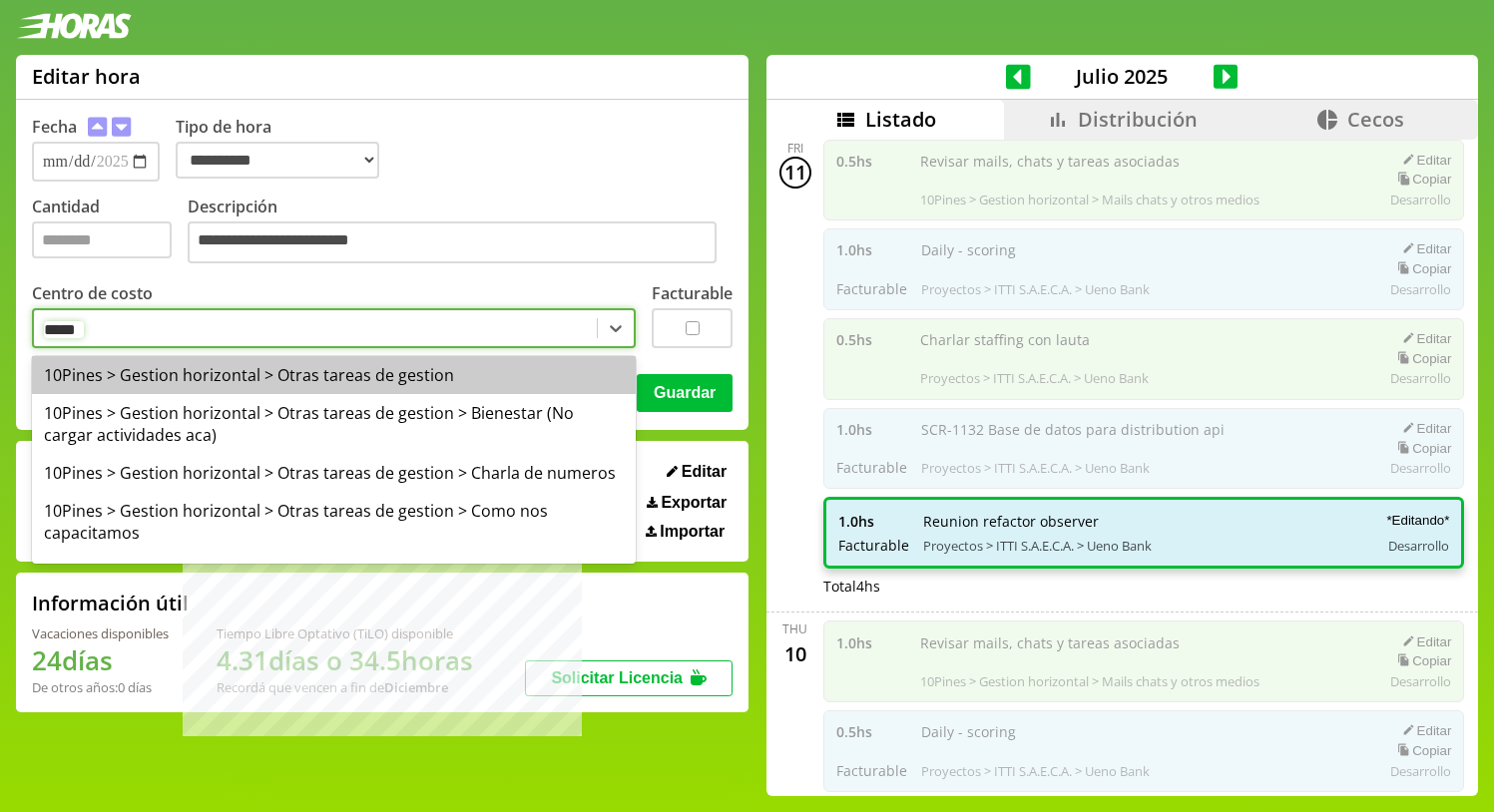 drag, startPoint x: 267, startPoint y: 369, endPoint x: 279, endPoint y: 376, distance: 13.892444 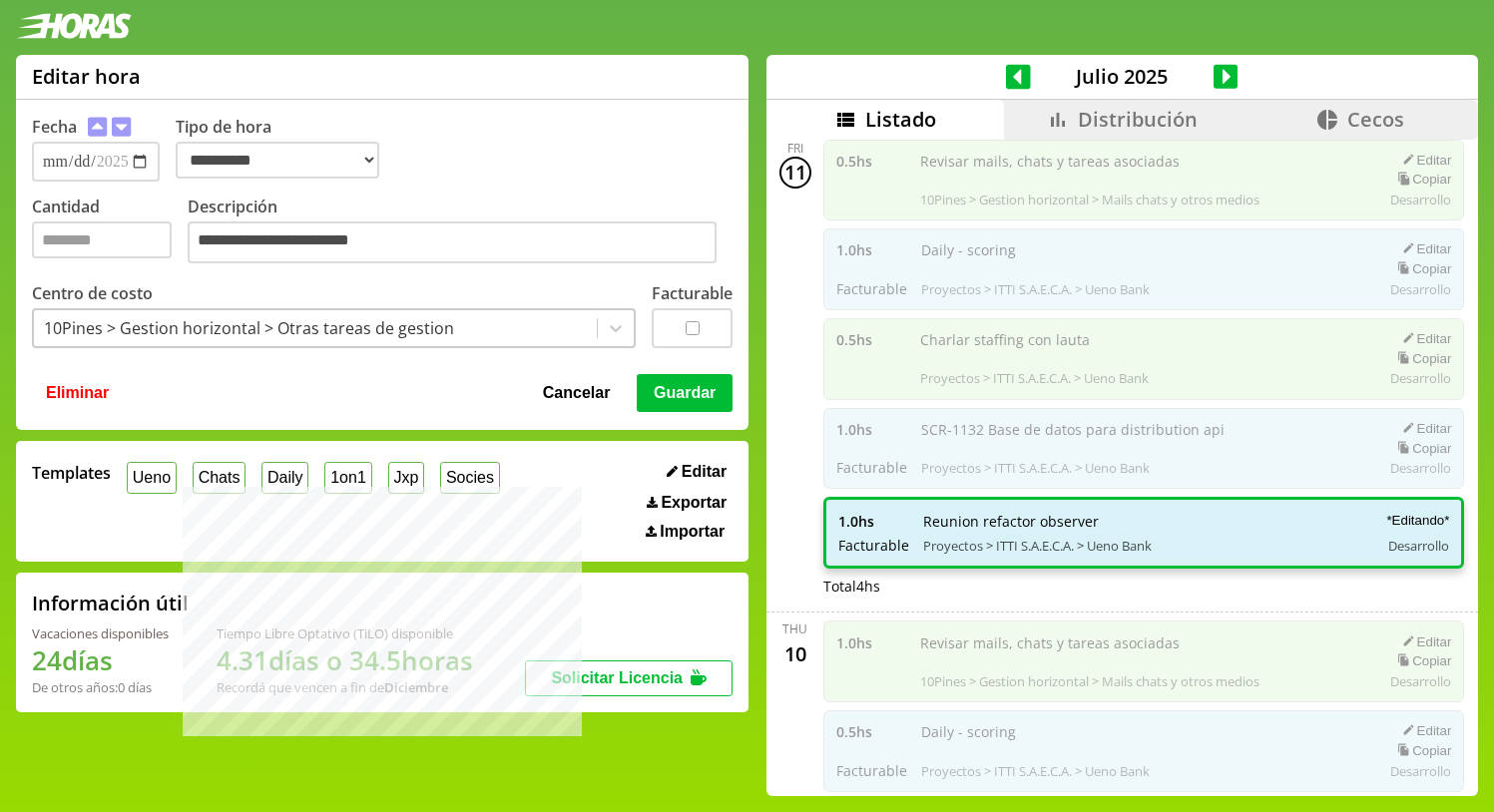 click on "Guardar" at bounding box center [685, 393] 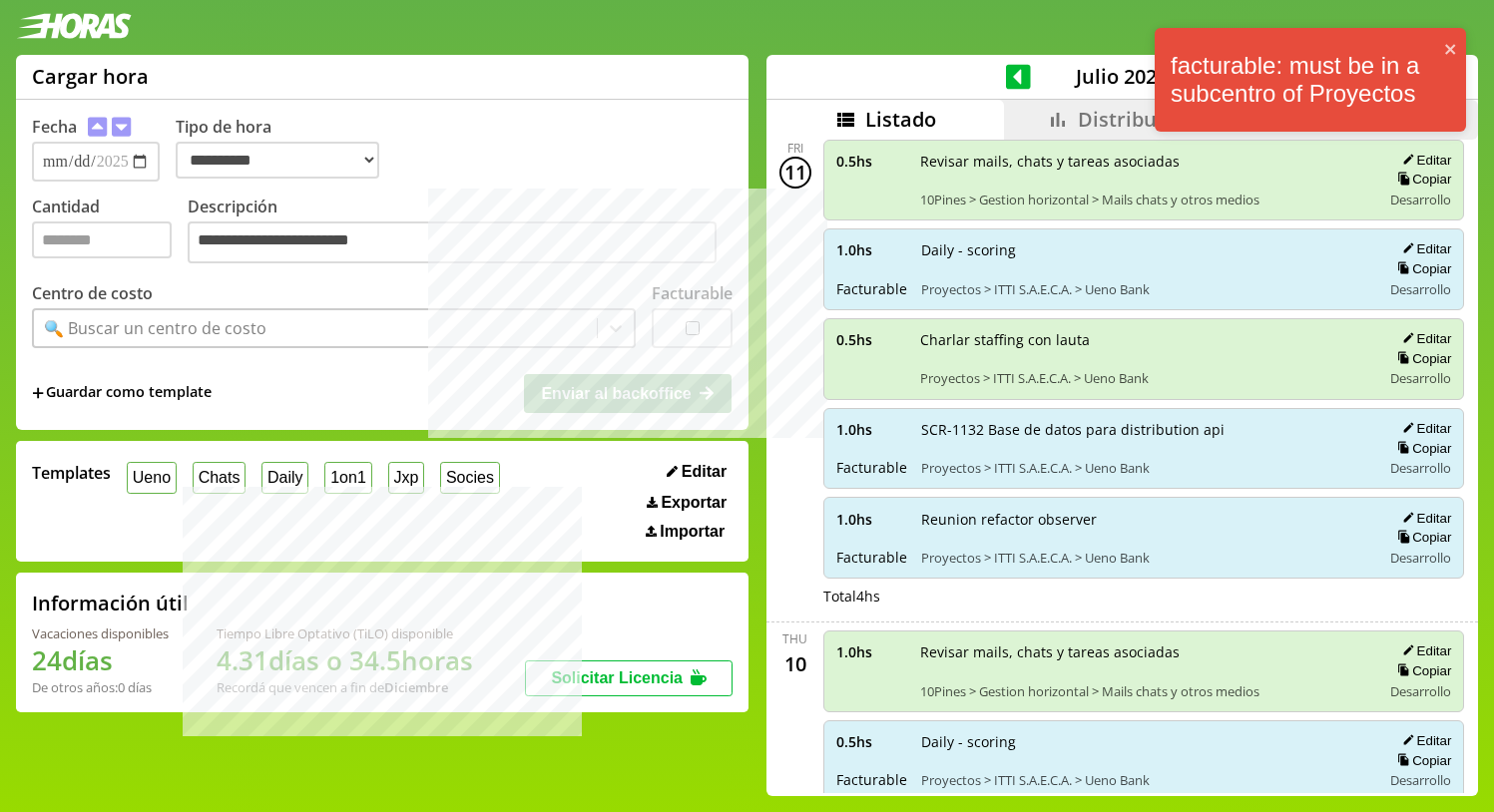 click on "Editar" at bounding box center [1423, 518] 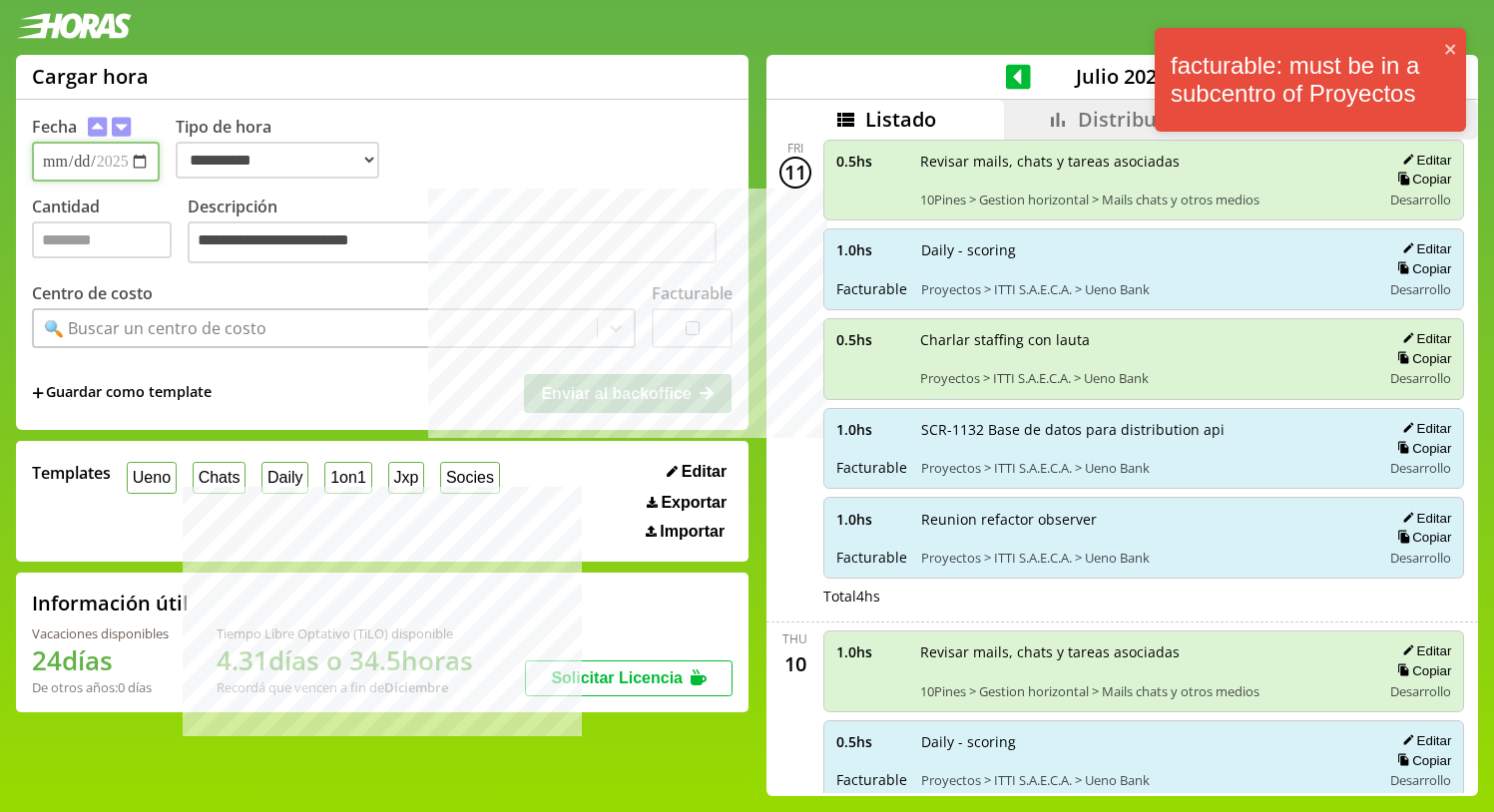 type on "*" 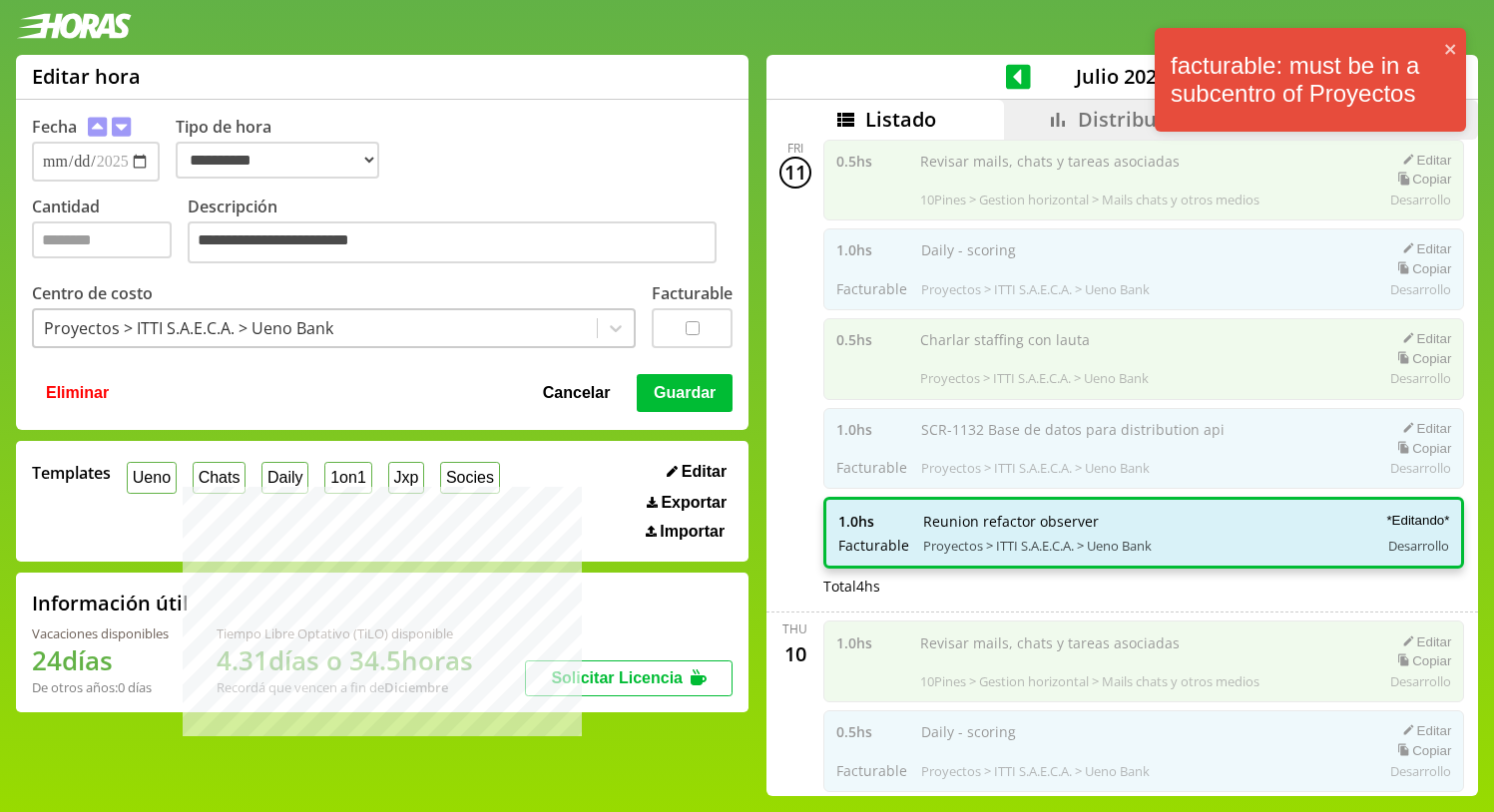 click on "Proyectos > ITTI S.A.E.C.A. > Ueno Bank" at bounding box center [315, 328] 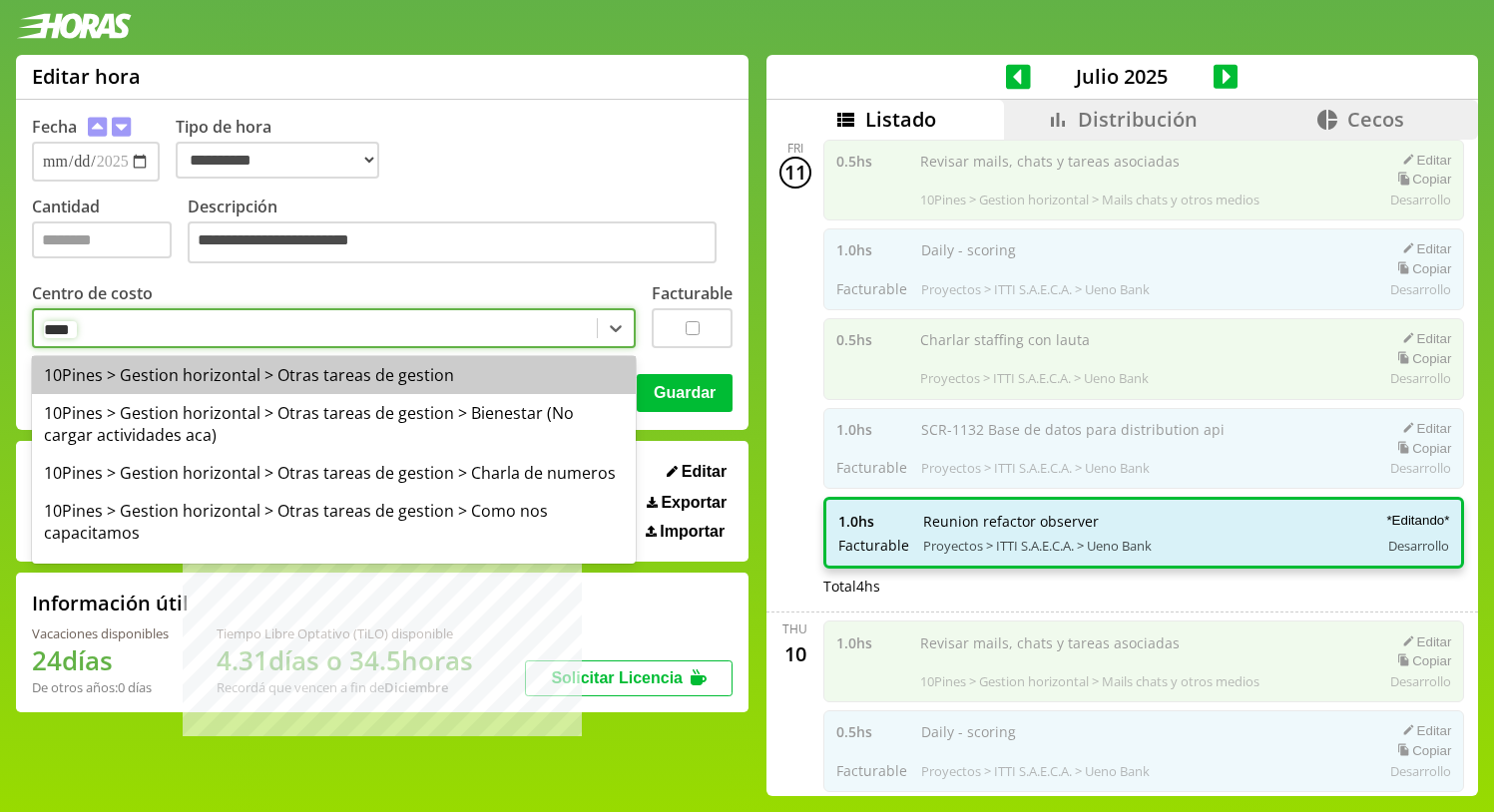type on "*****" 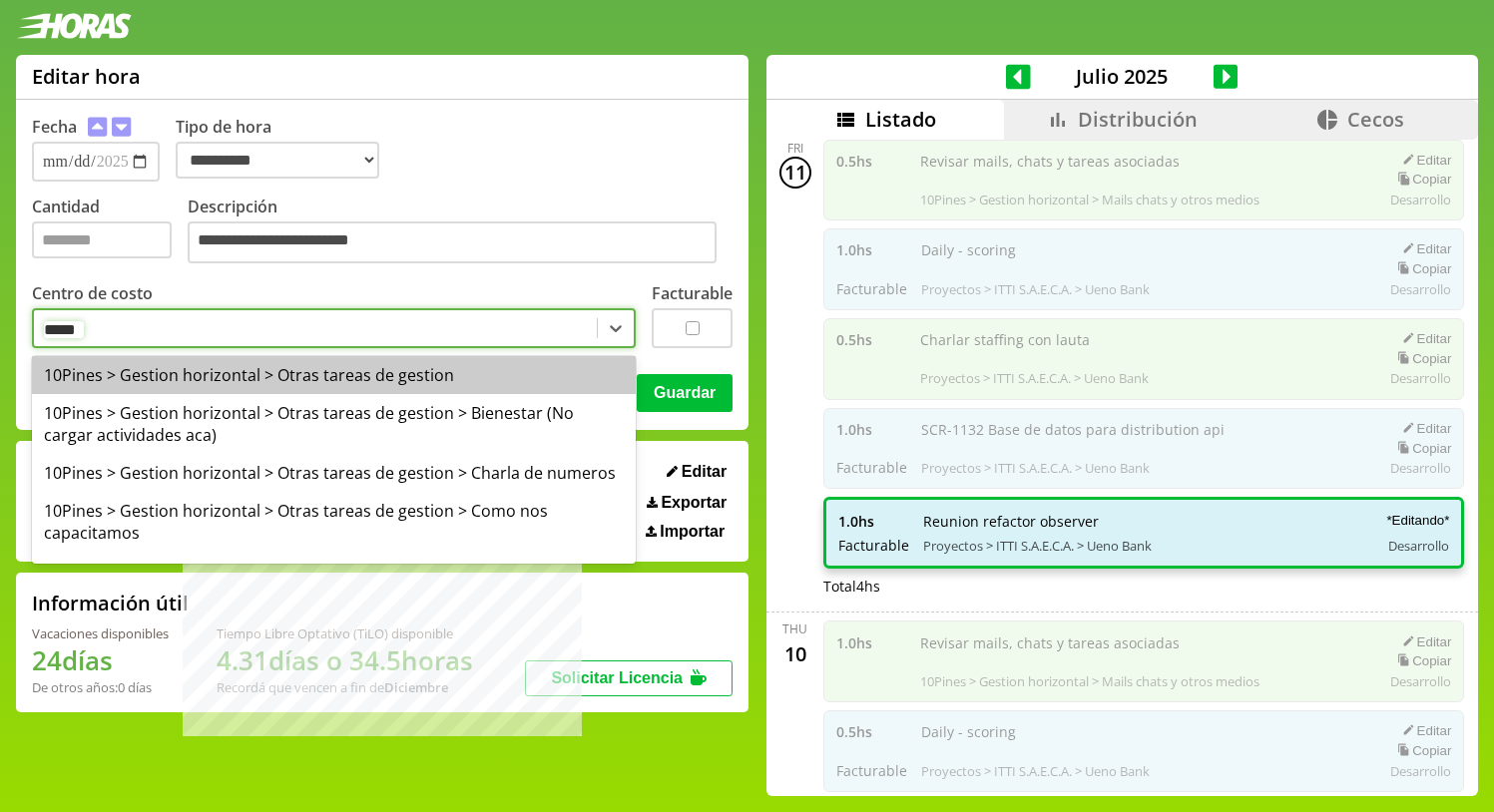 drag, startPoint x: 373, startPoint y: 367, endPoint x: 477, endPoint y: 354, distance: 104.80935 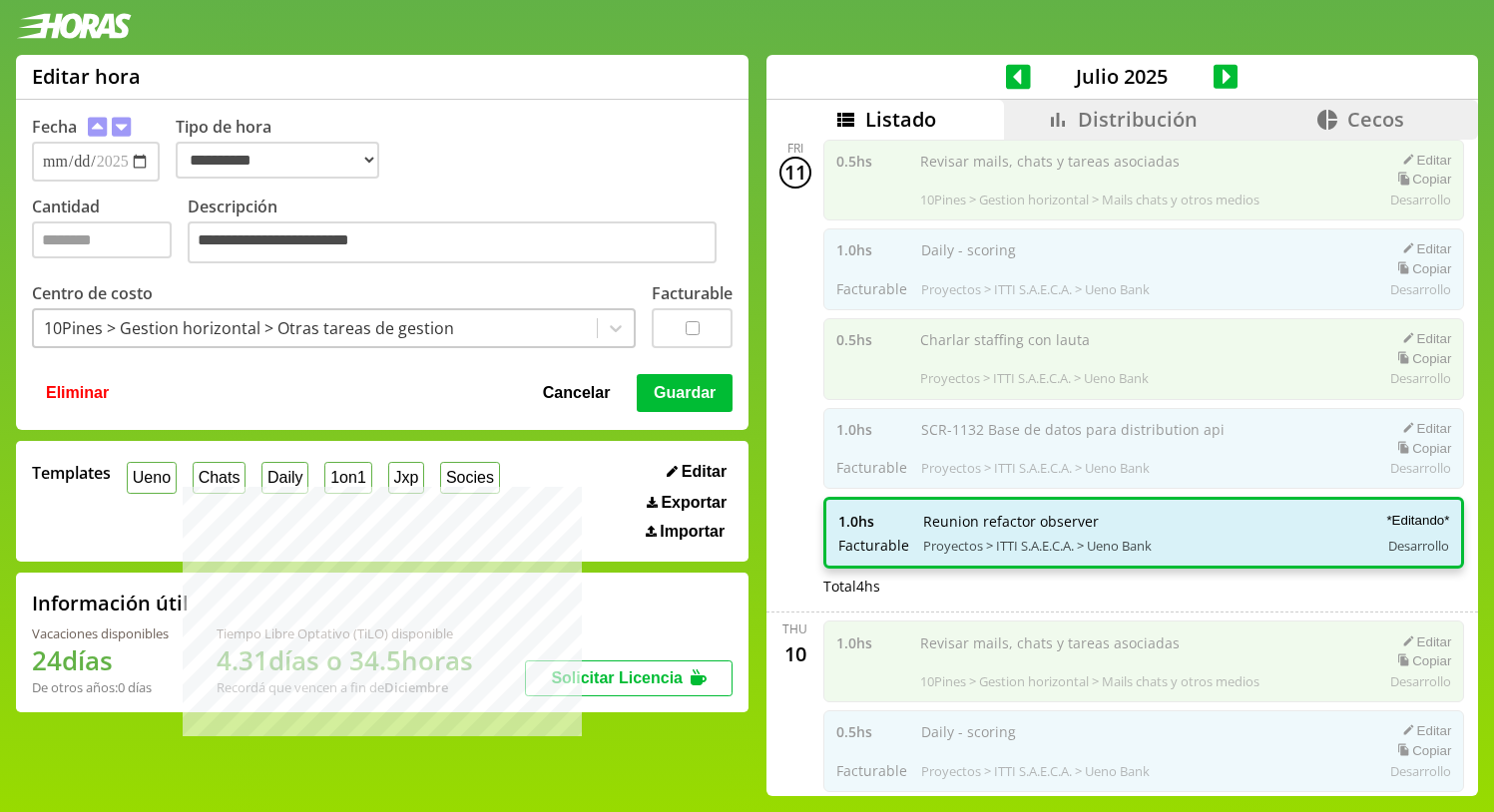 click on "Guardar" at bounding box center [685, 393] 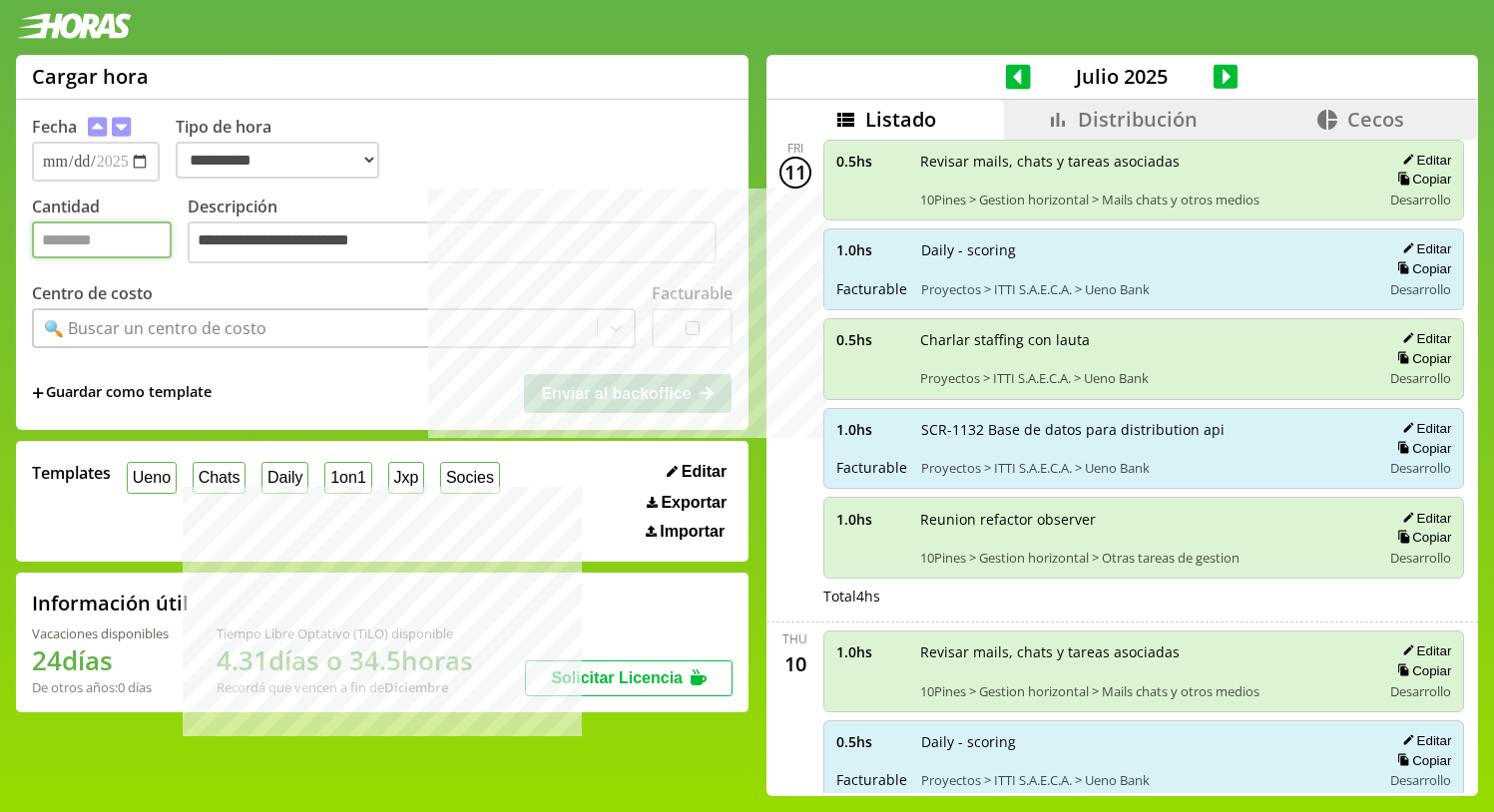 click on "Cantidad" at bounding box center (102, 239) 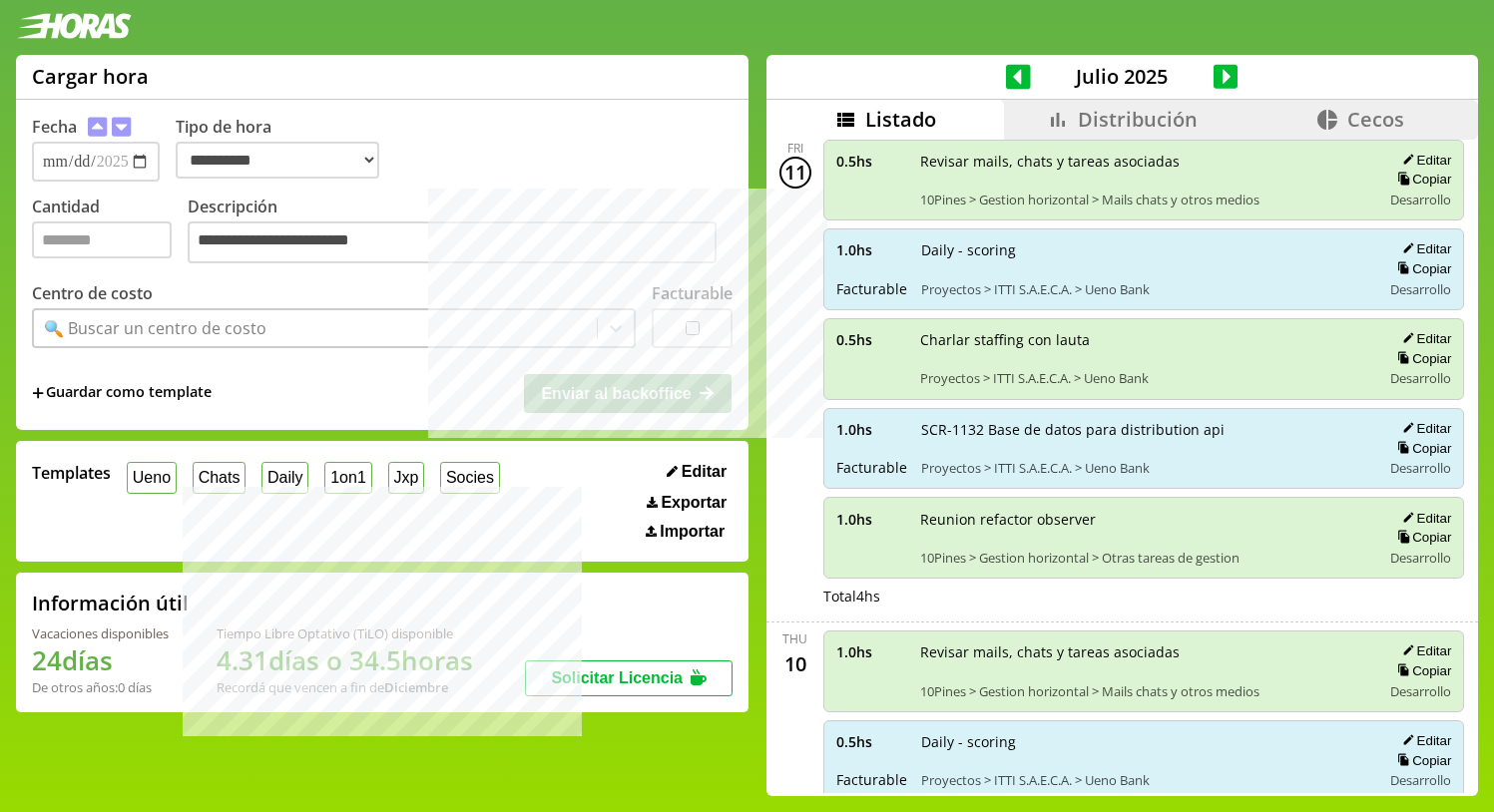 click on "**********" at bounding box center [460, 231] 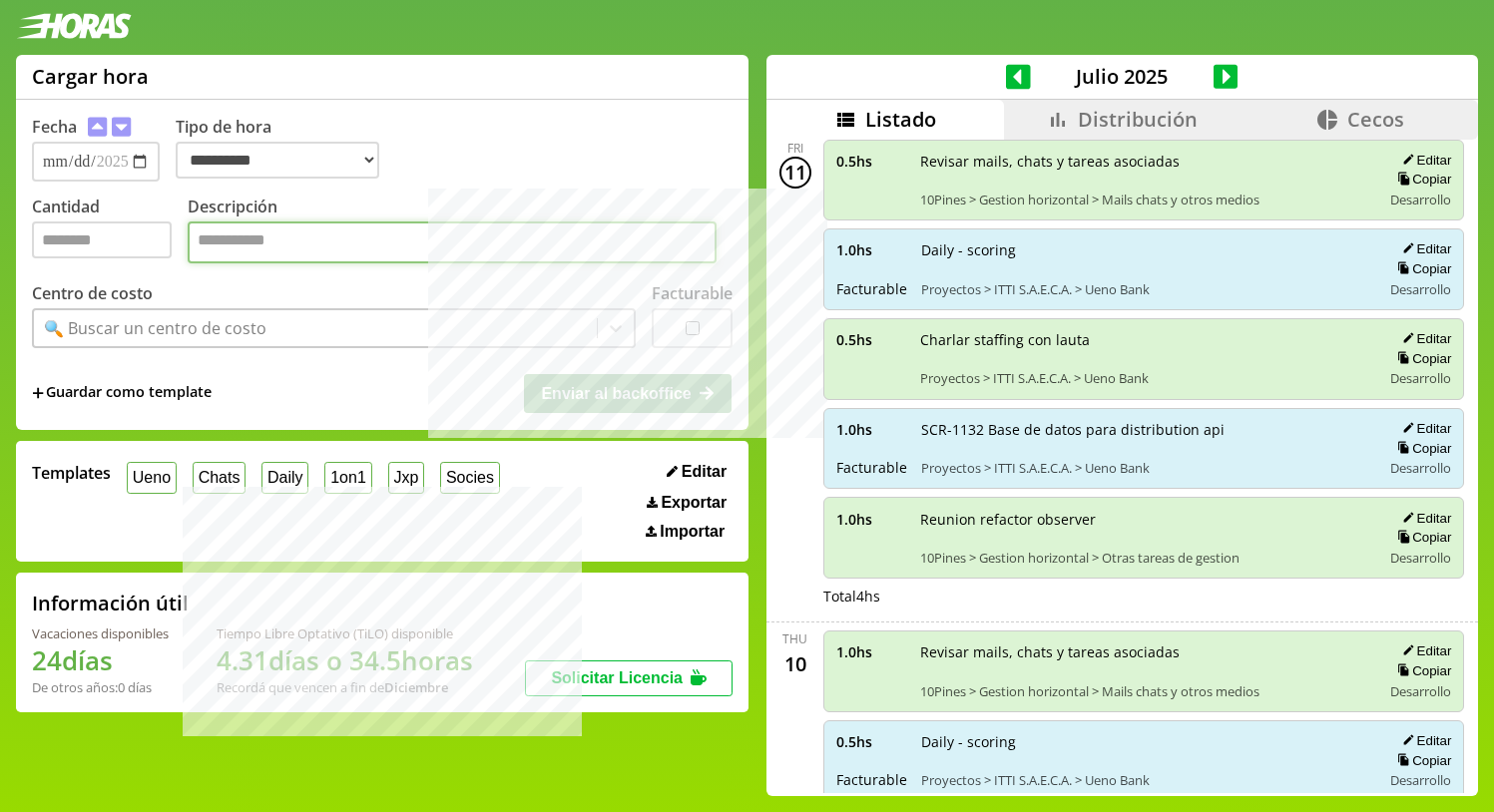 paste on "**********" 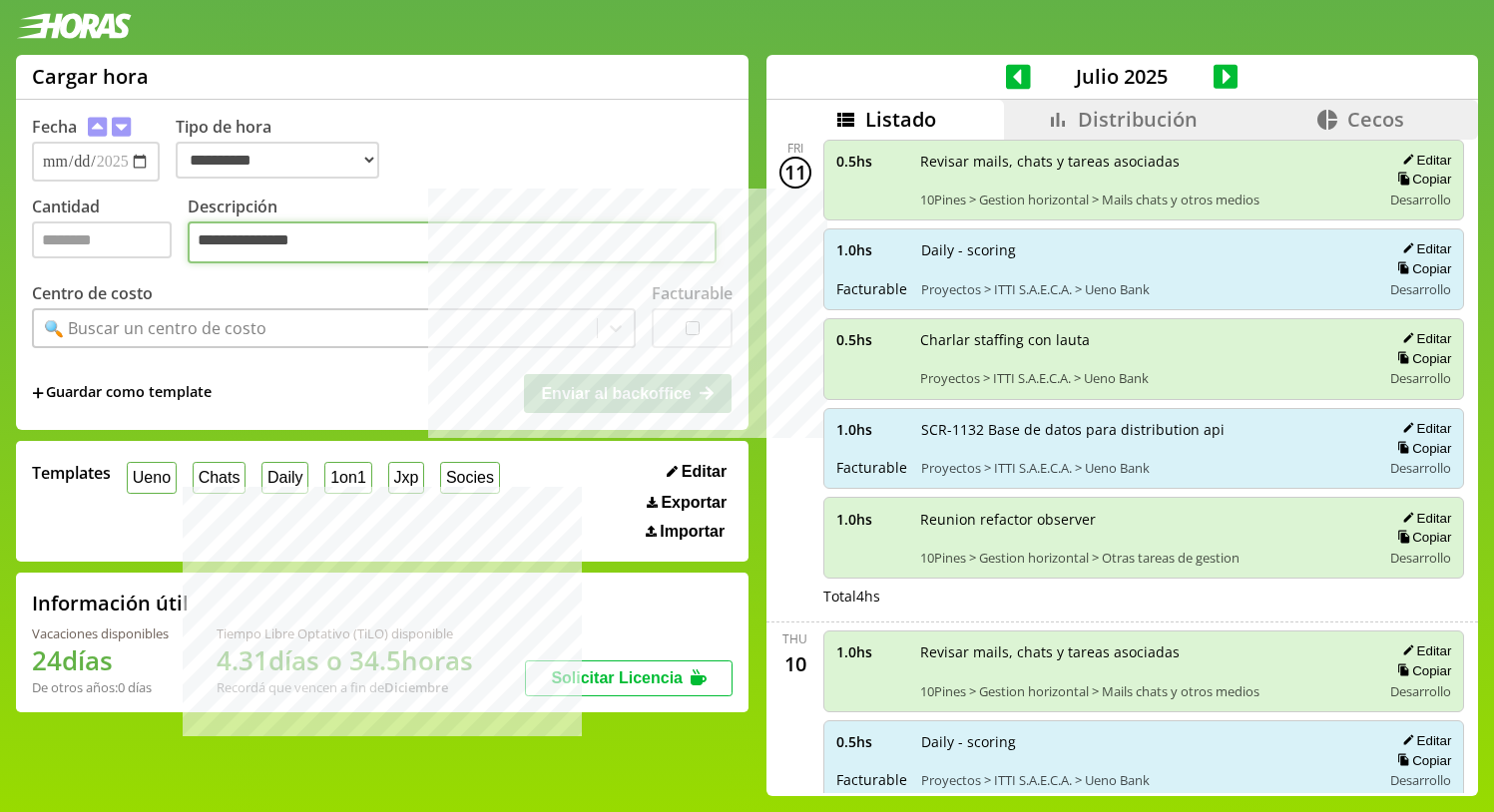 type on "**********" 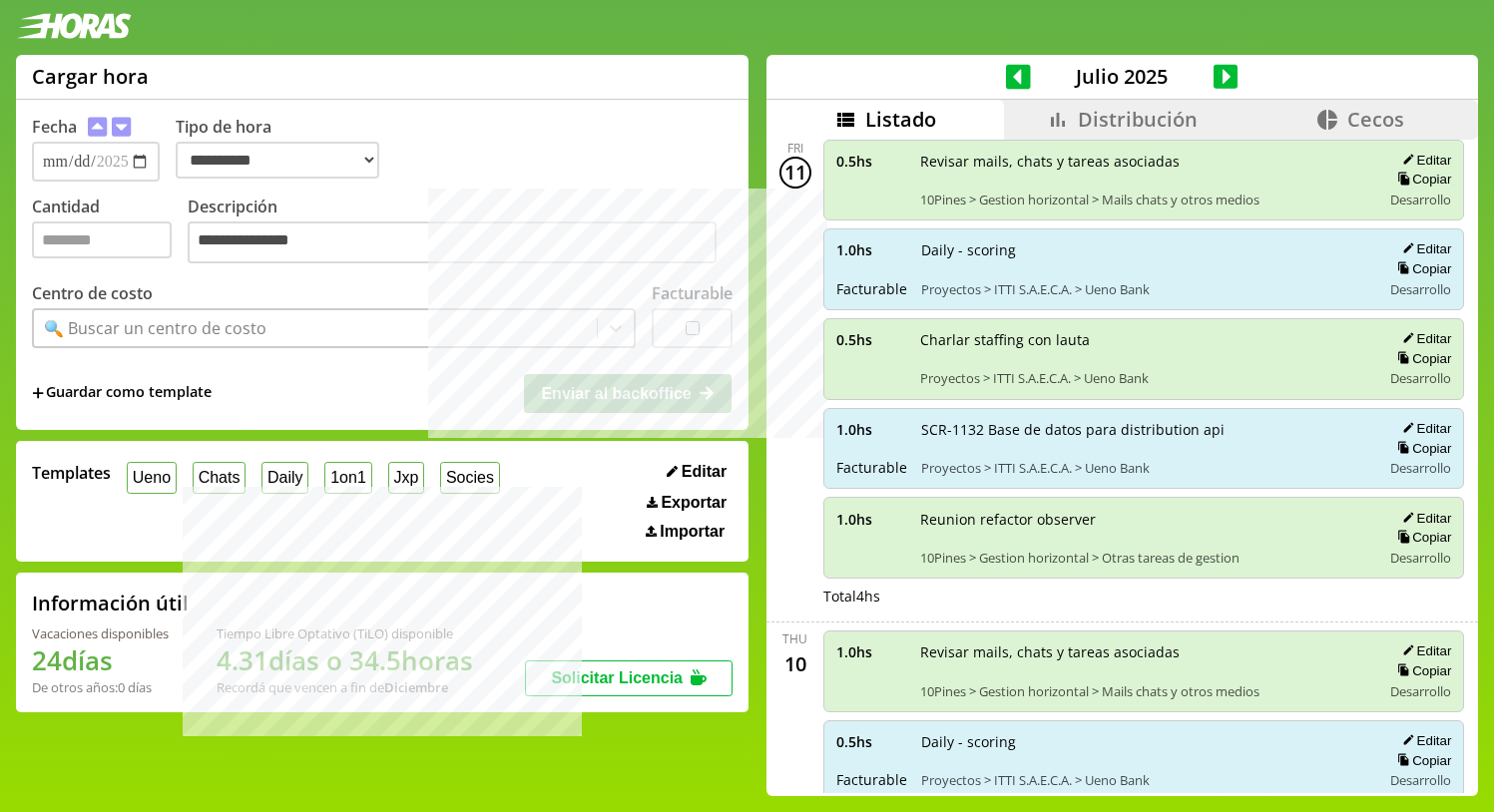 click on "🔍 Buscar un centro de costo" at bounding box center (315, 328) 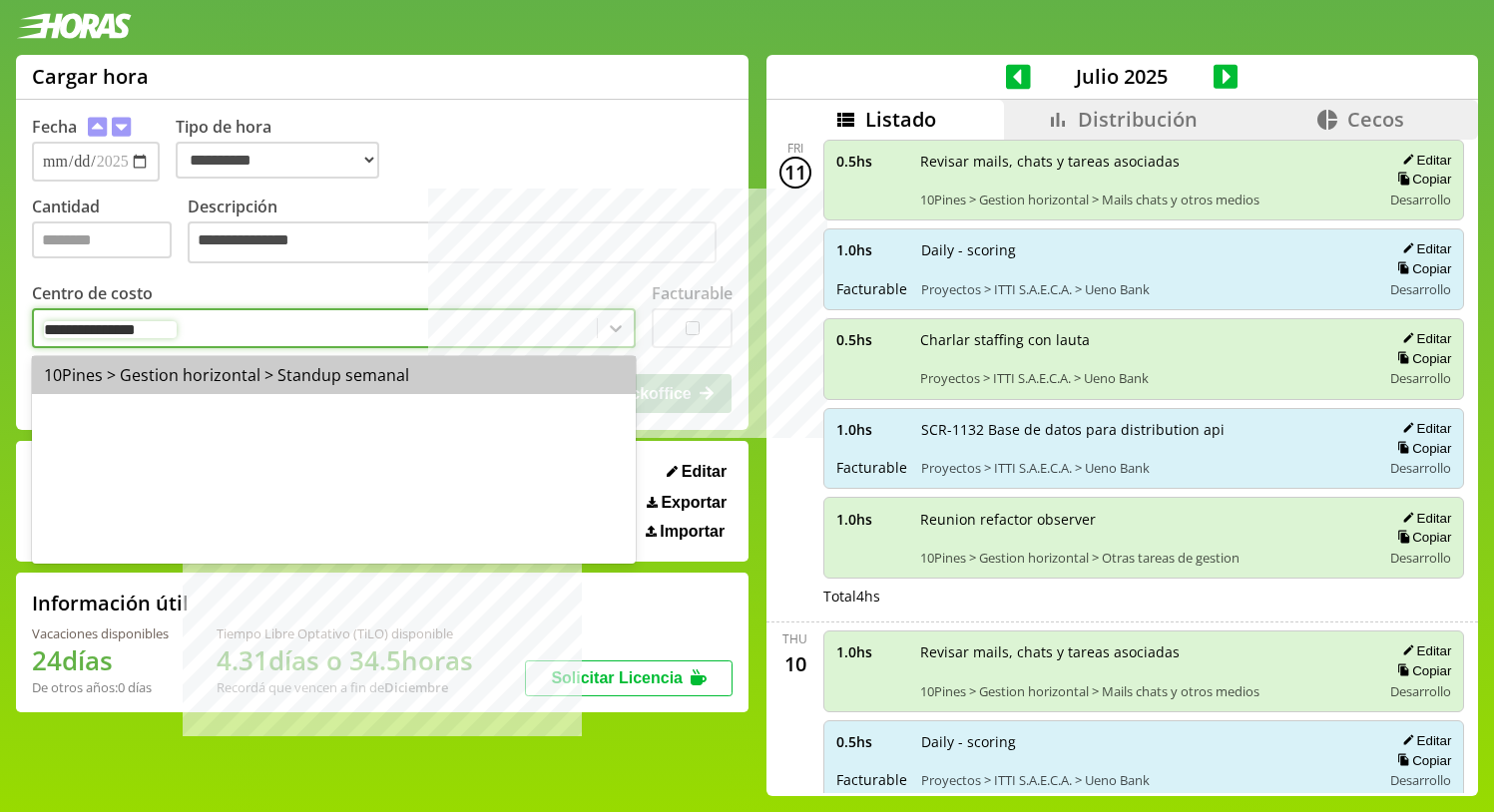 click on "10Pines > Gestion horizontal > Standup semanal" at bounding box center [333, 375] 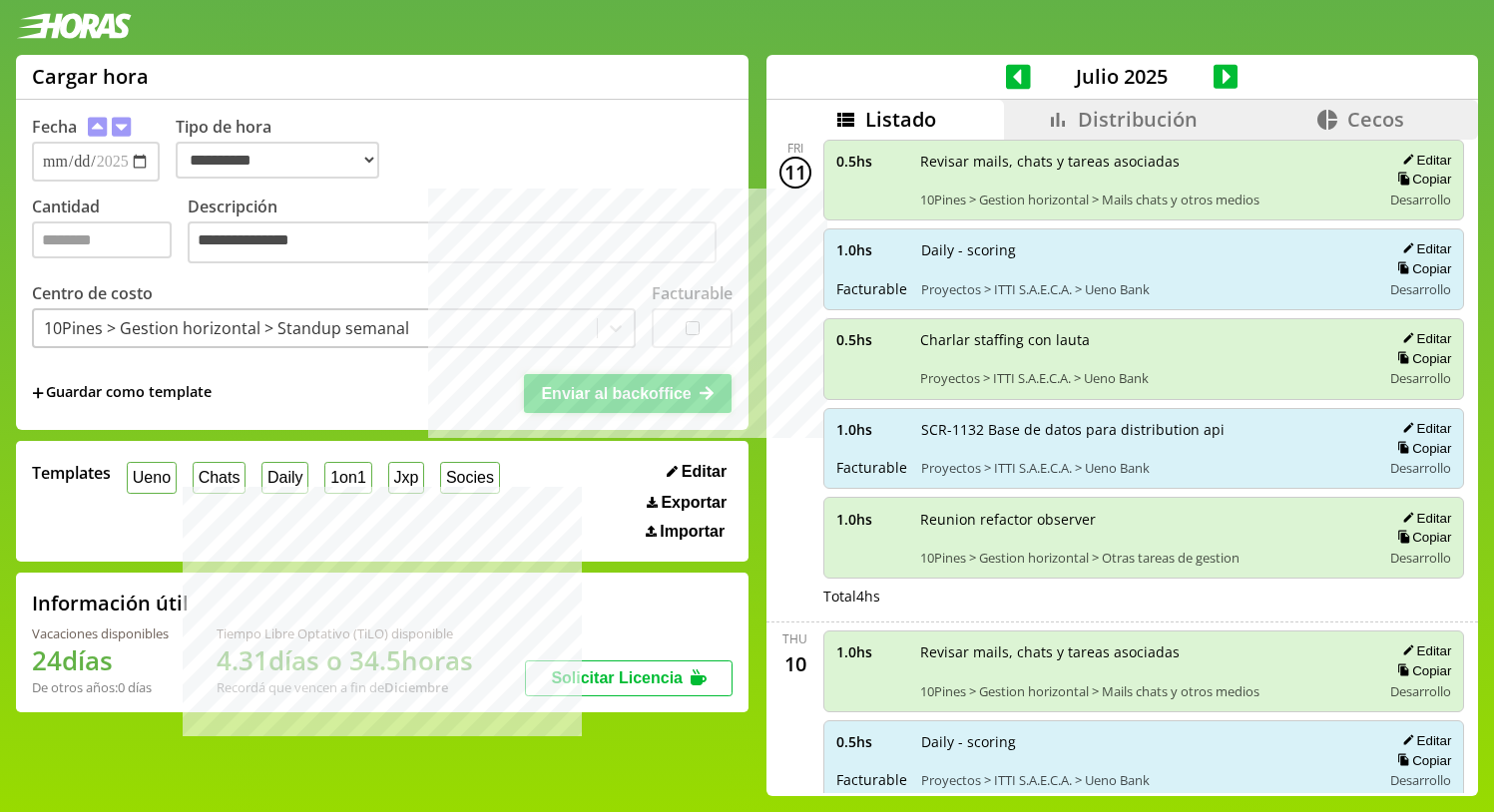click on "Enviar al backoffice" at bounding box center (616, 393) 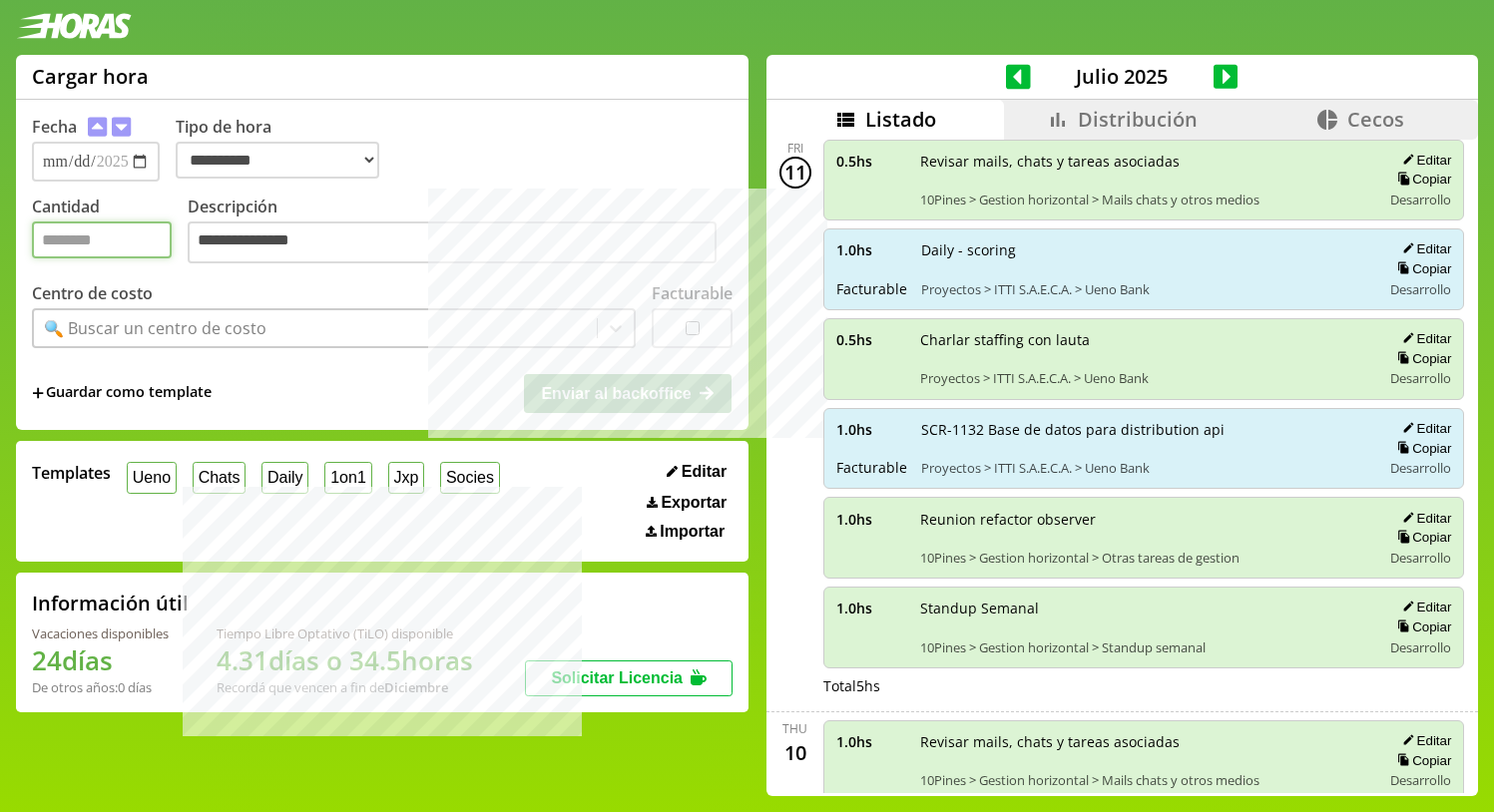 click on "Cantidad" at bounding box center (102, 239) 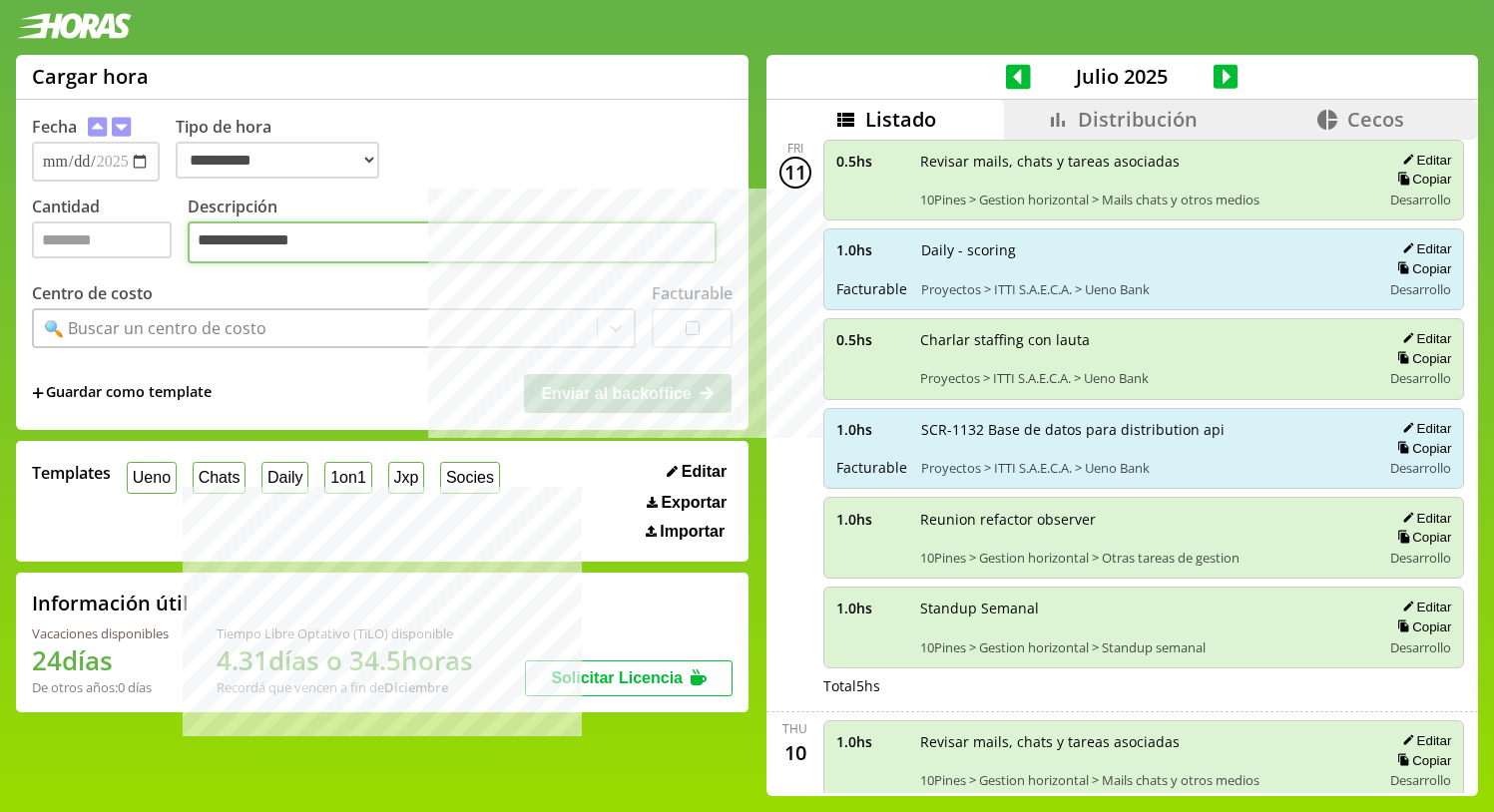 click on "**********" at bounding box center [452, 242] 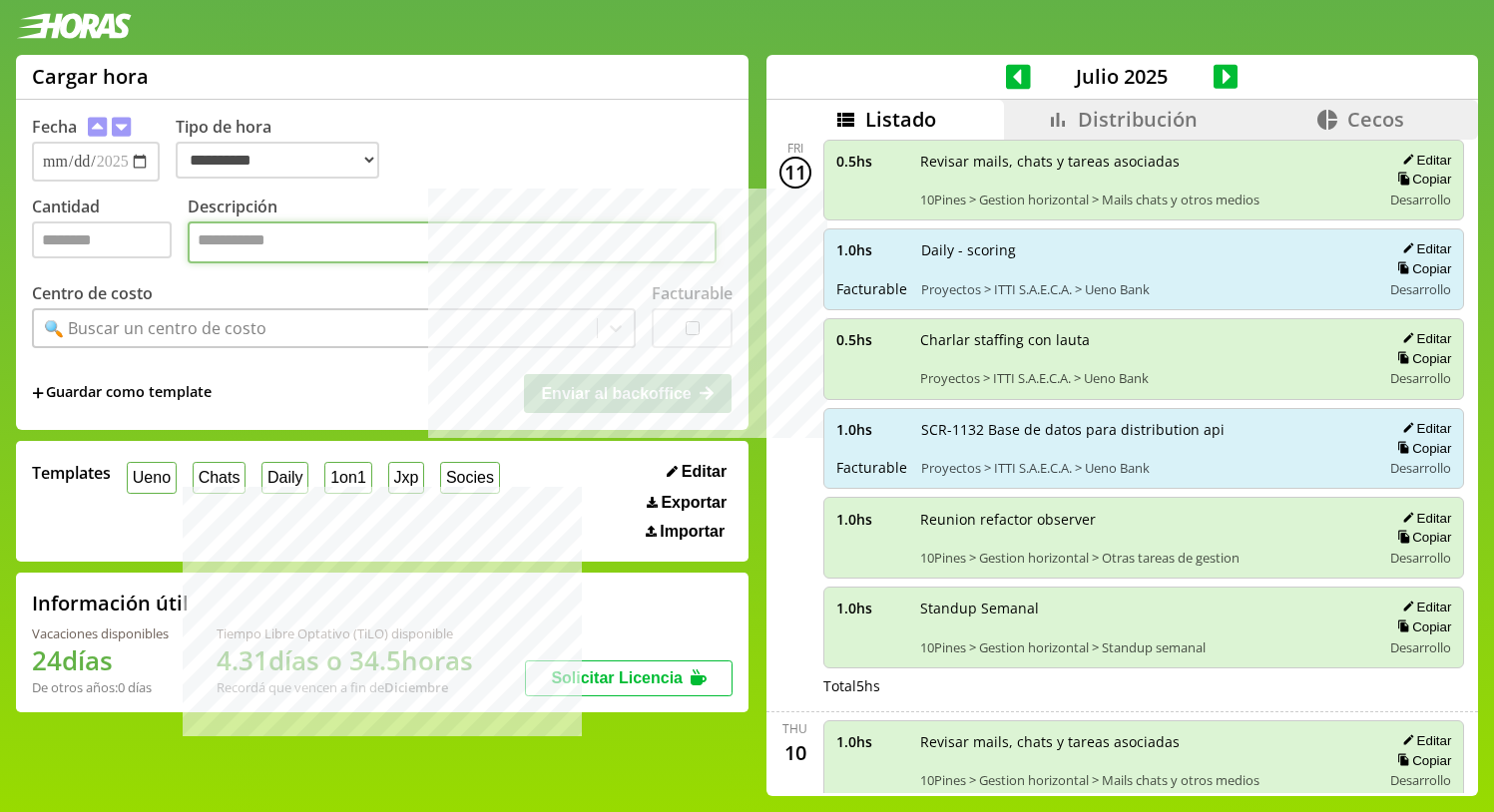 paste on "**********" 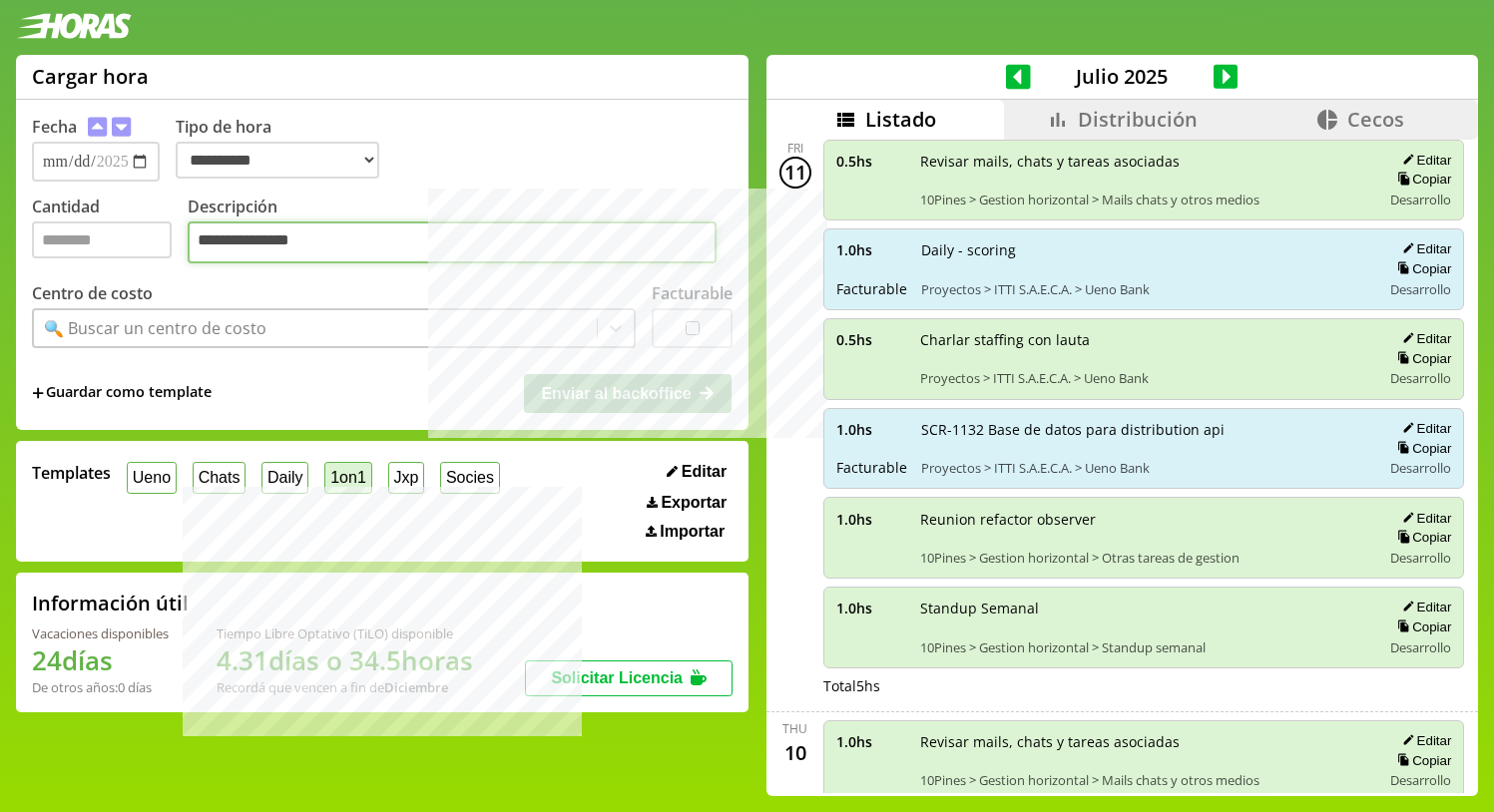 type on "**********" 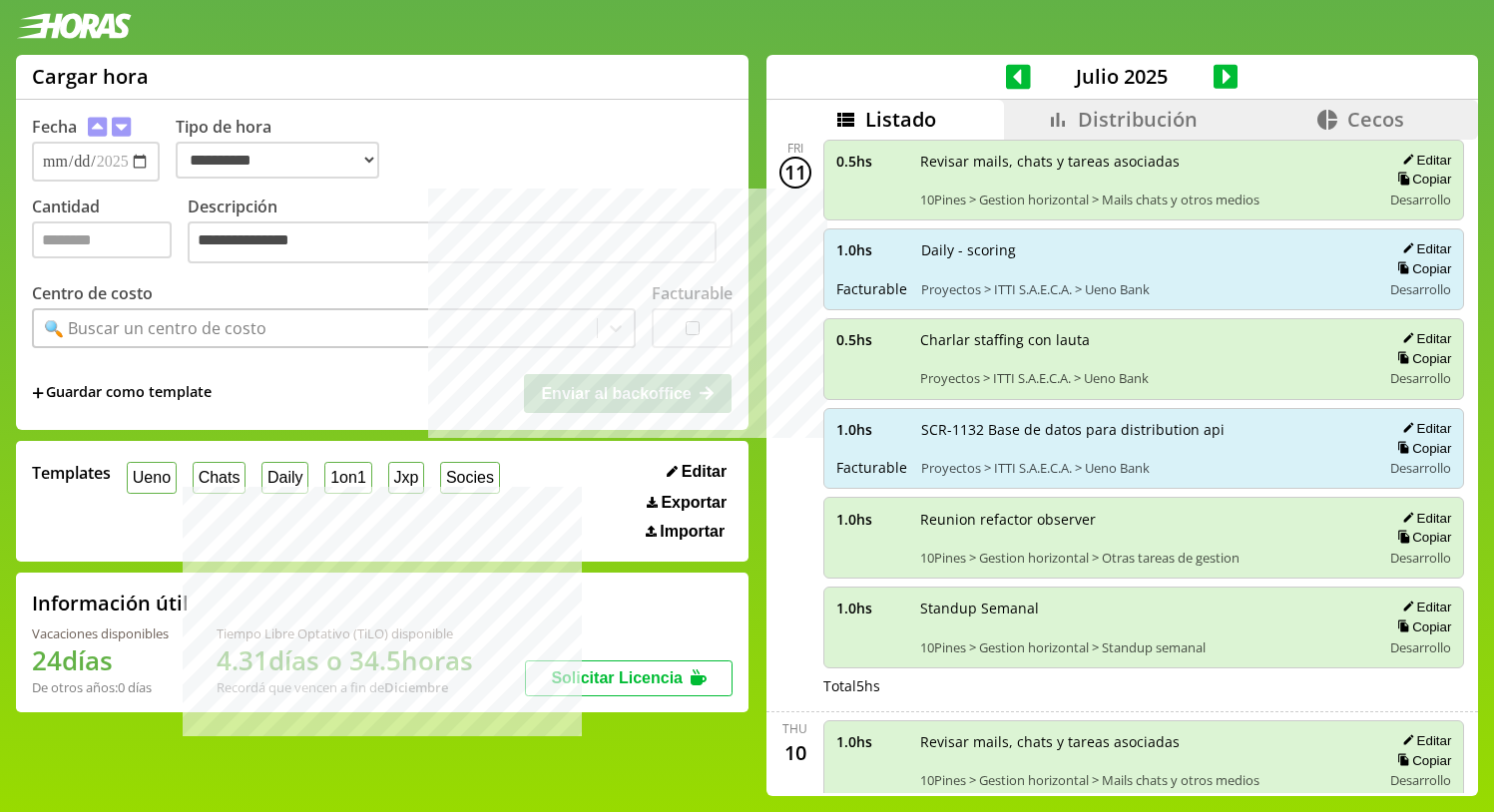 drag, startPoint x: 359, startPoint y: 475, endPoint x: 448, endPoint y: 411, distance: 109.62208 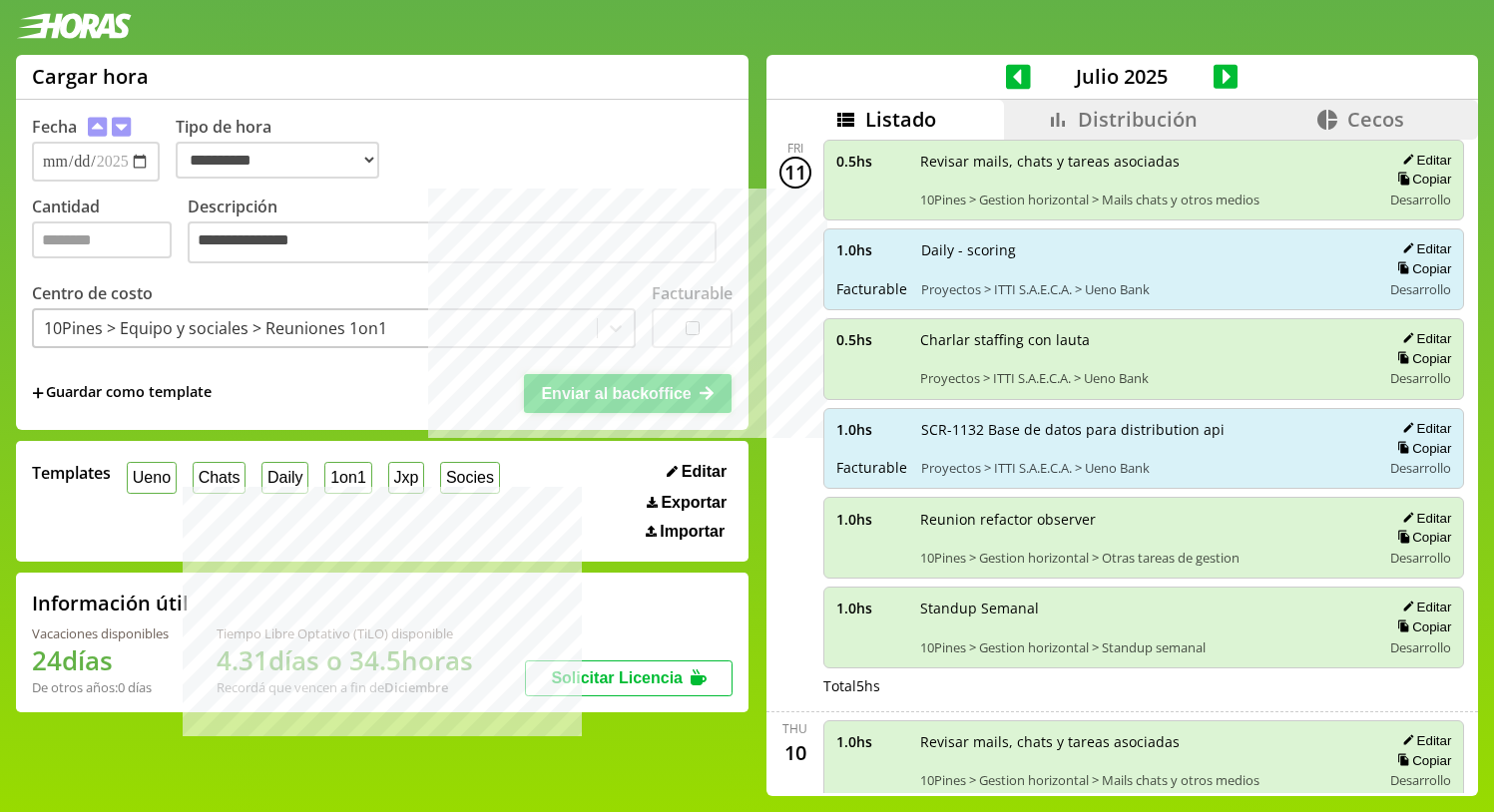 click on "Enviar al backoffice" at bounding box center (616, 393) 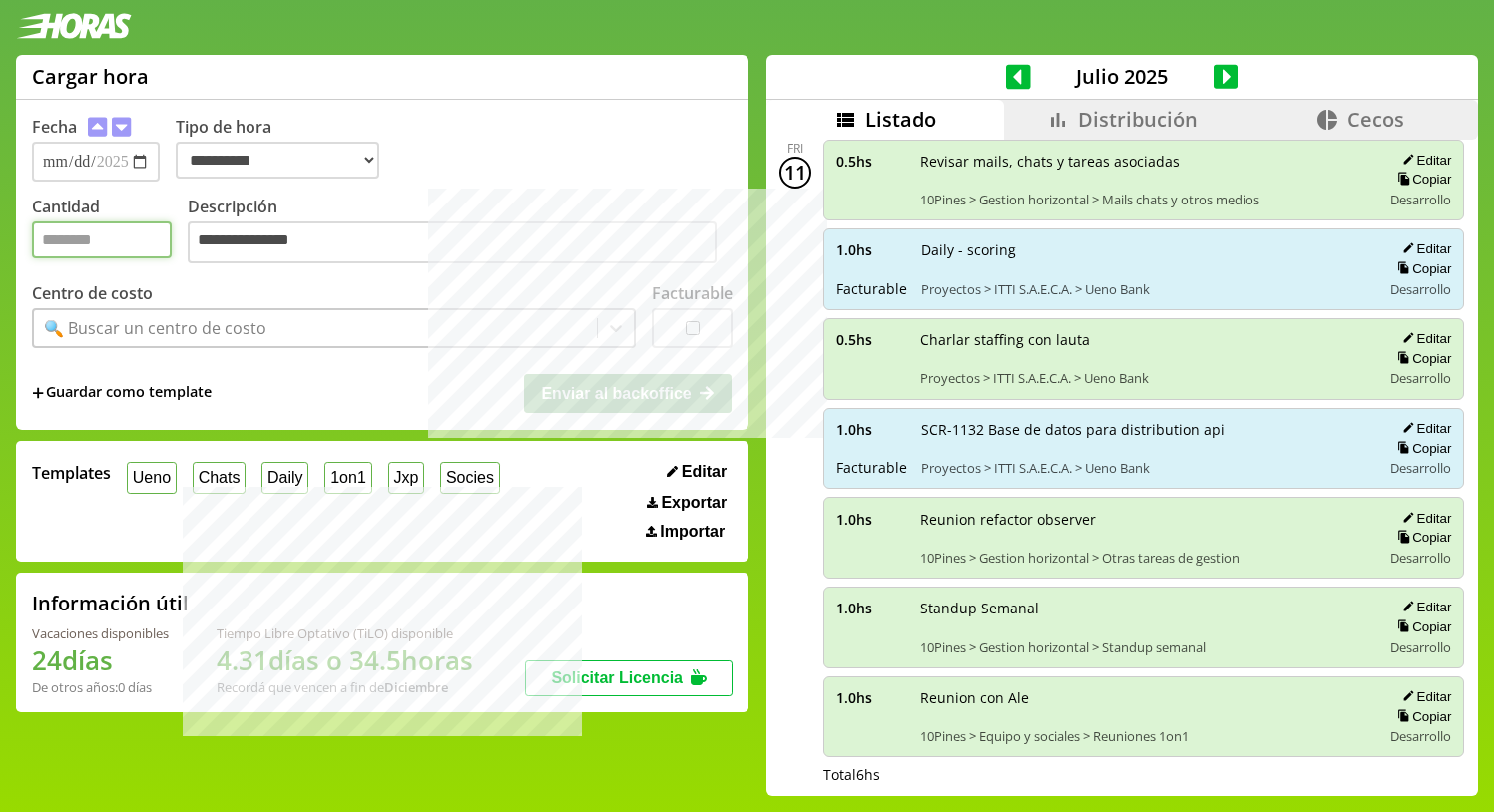 click on "Cantidad" at bounding box center [102, 239] 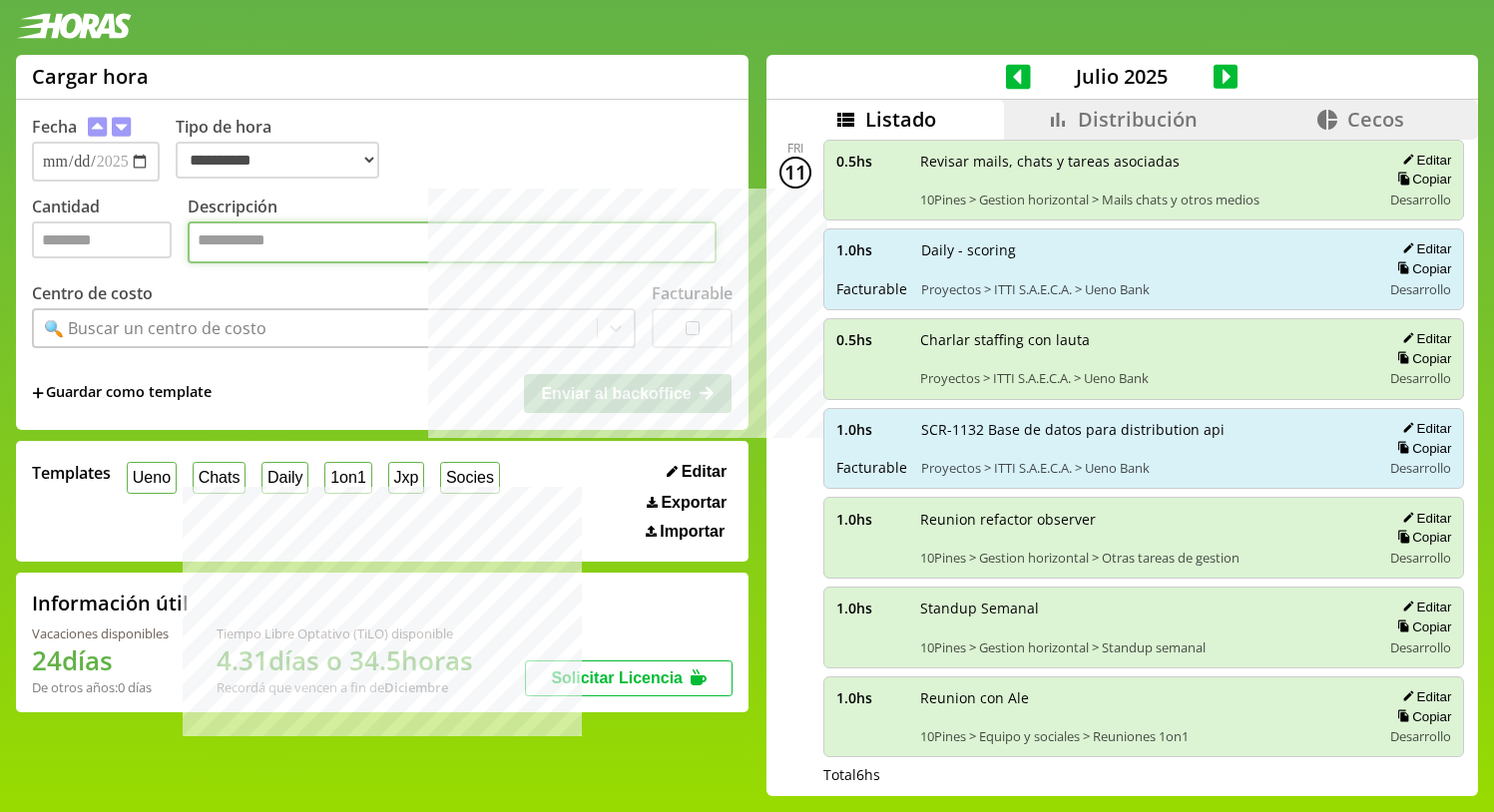 paste on "**********" 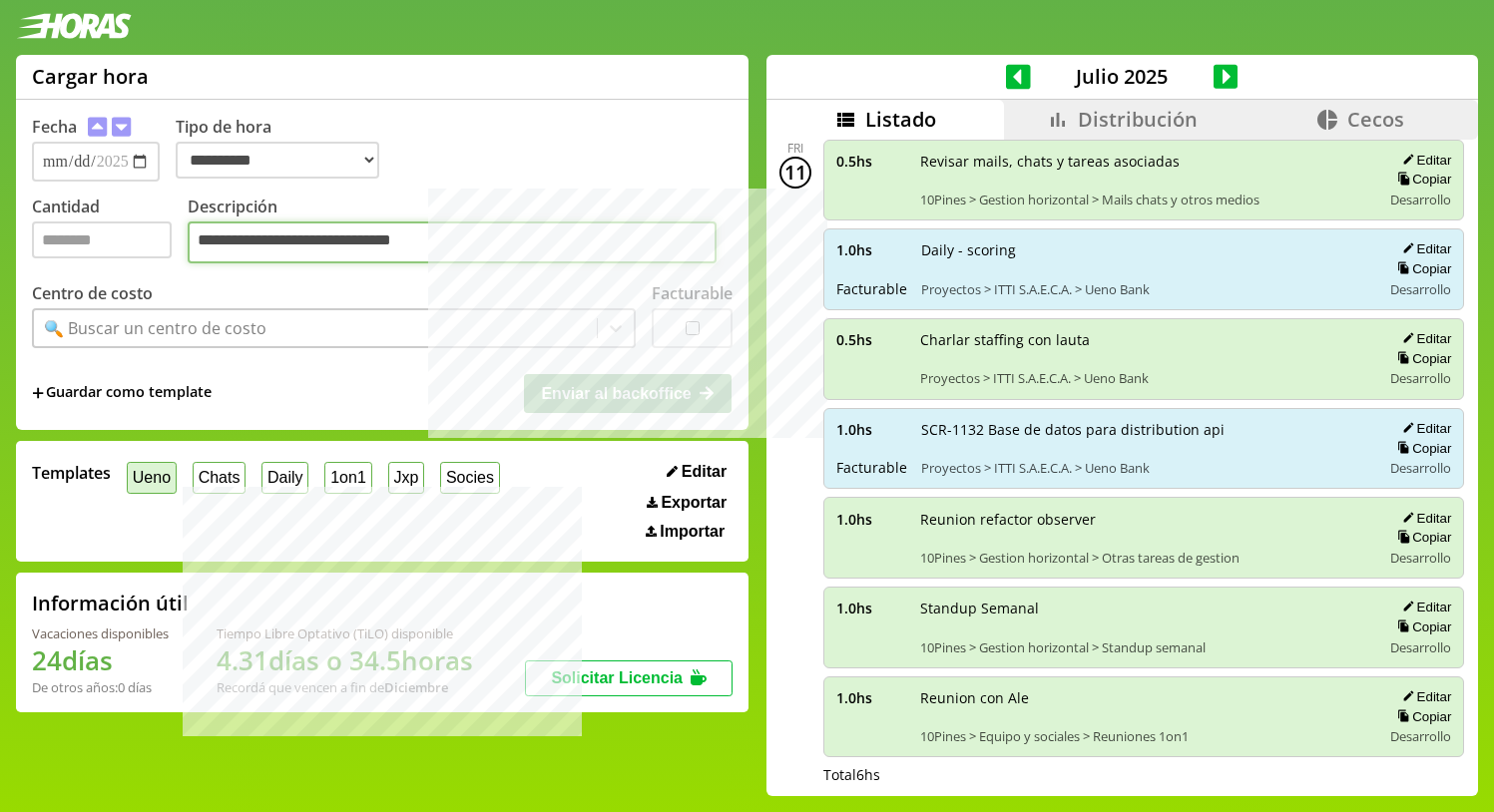 type on "**********" 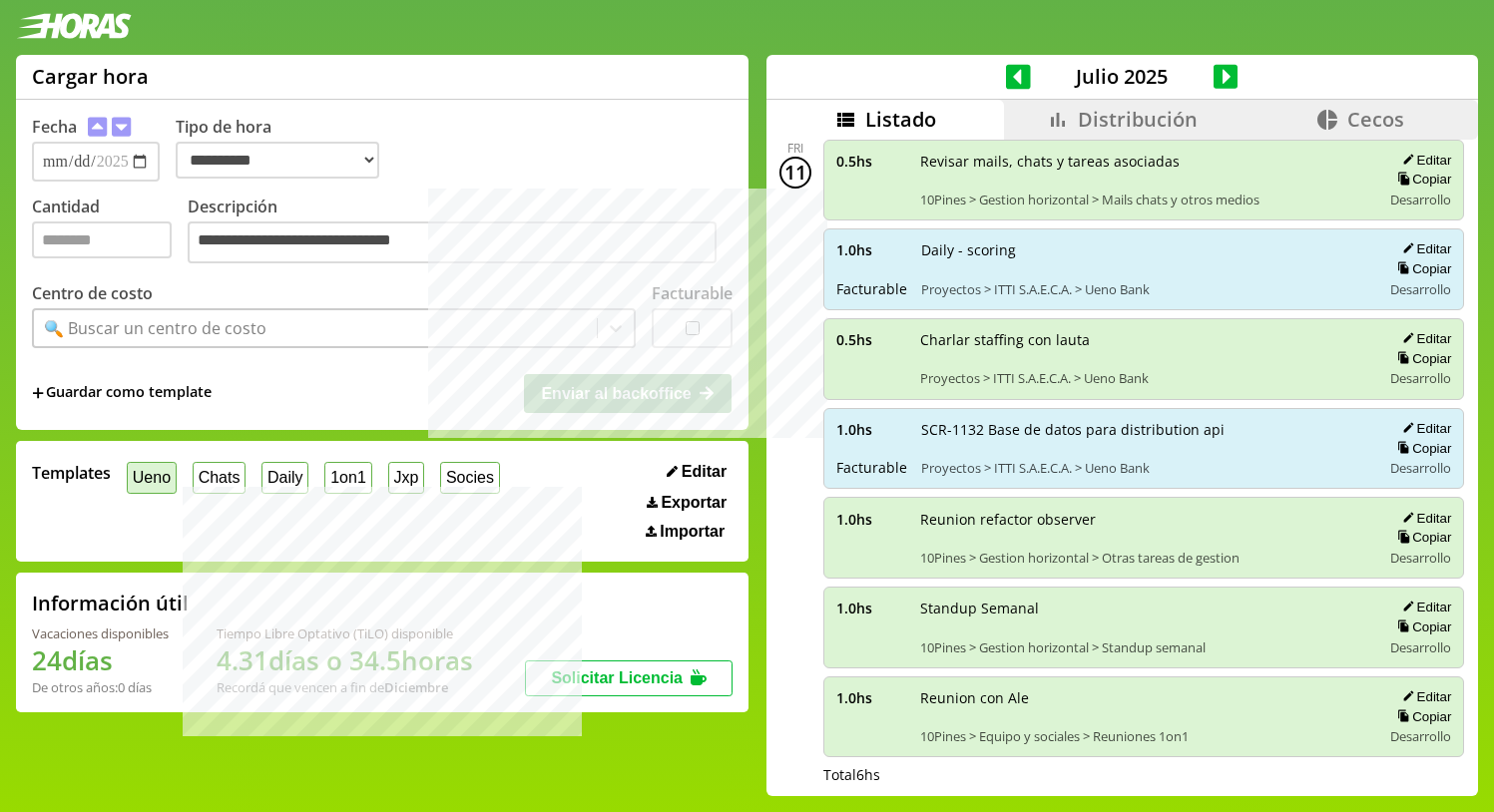 click on "Ueno" at bounding box center [152, 477] 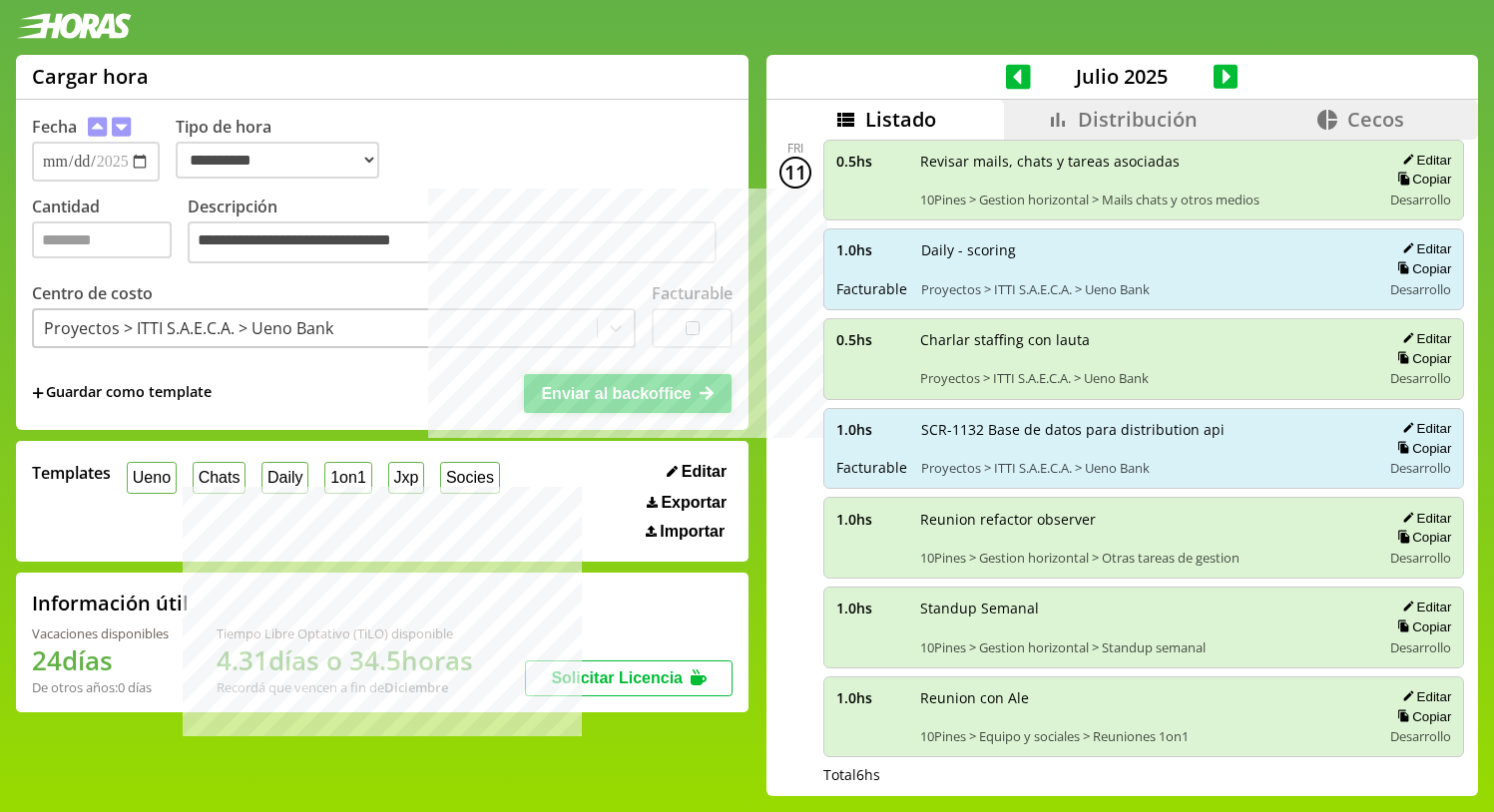 click on "Enviar al backoffice" at bounding box center (616, 393) 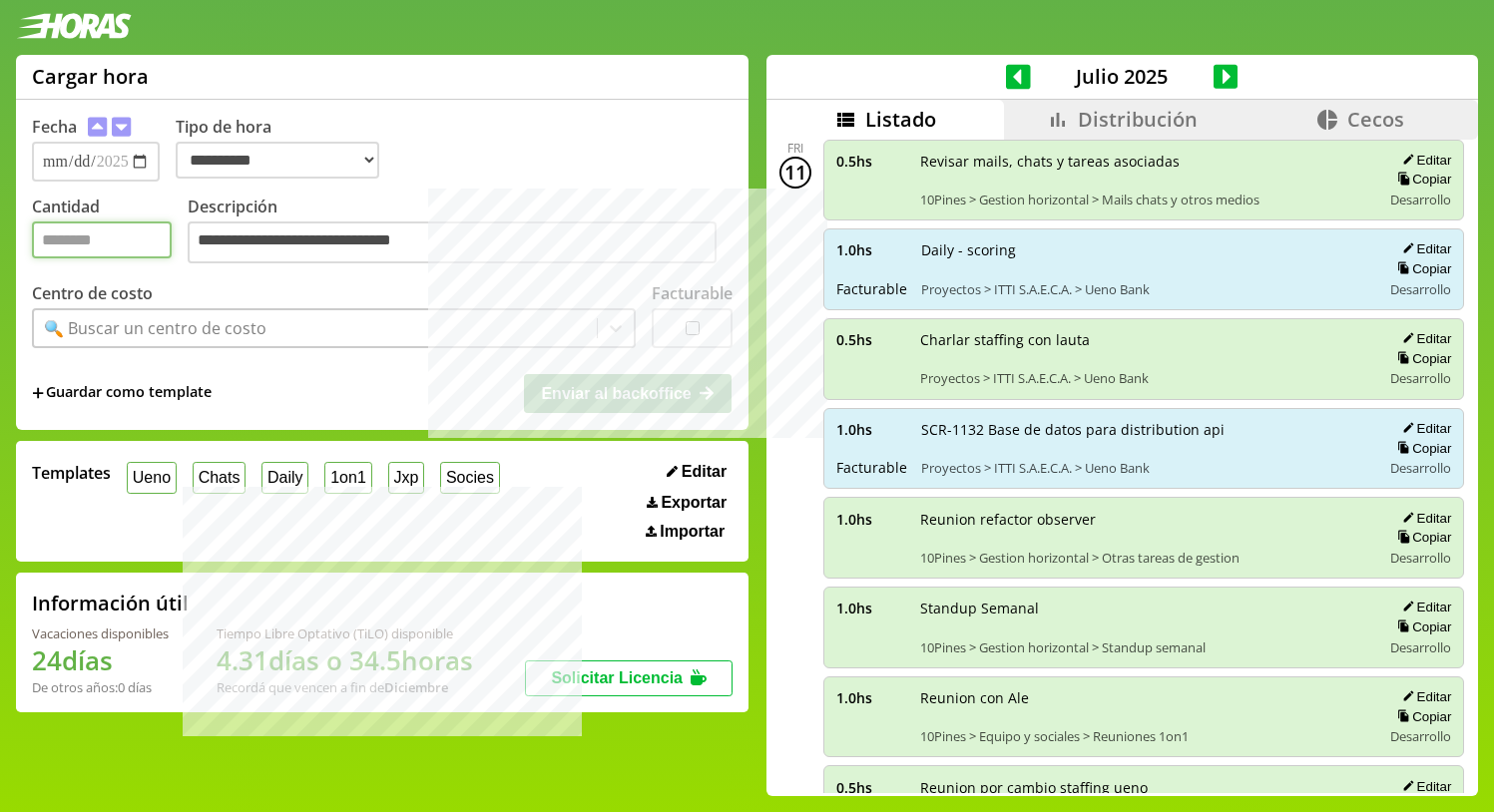 click on "Cantidad" at bounding box center [102, 239] 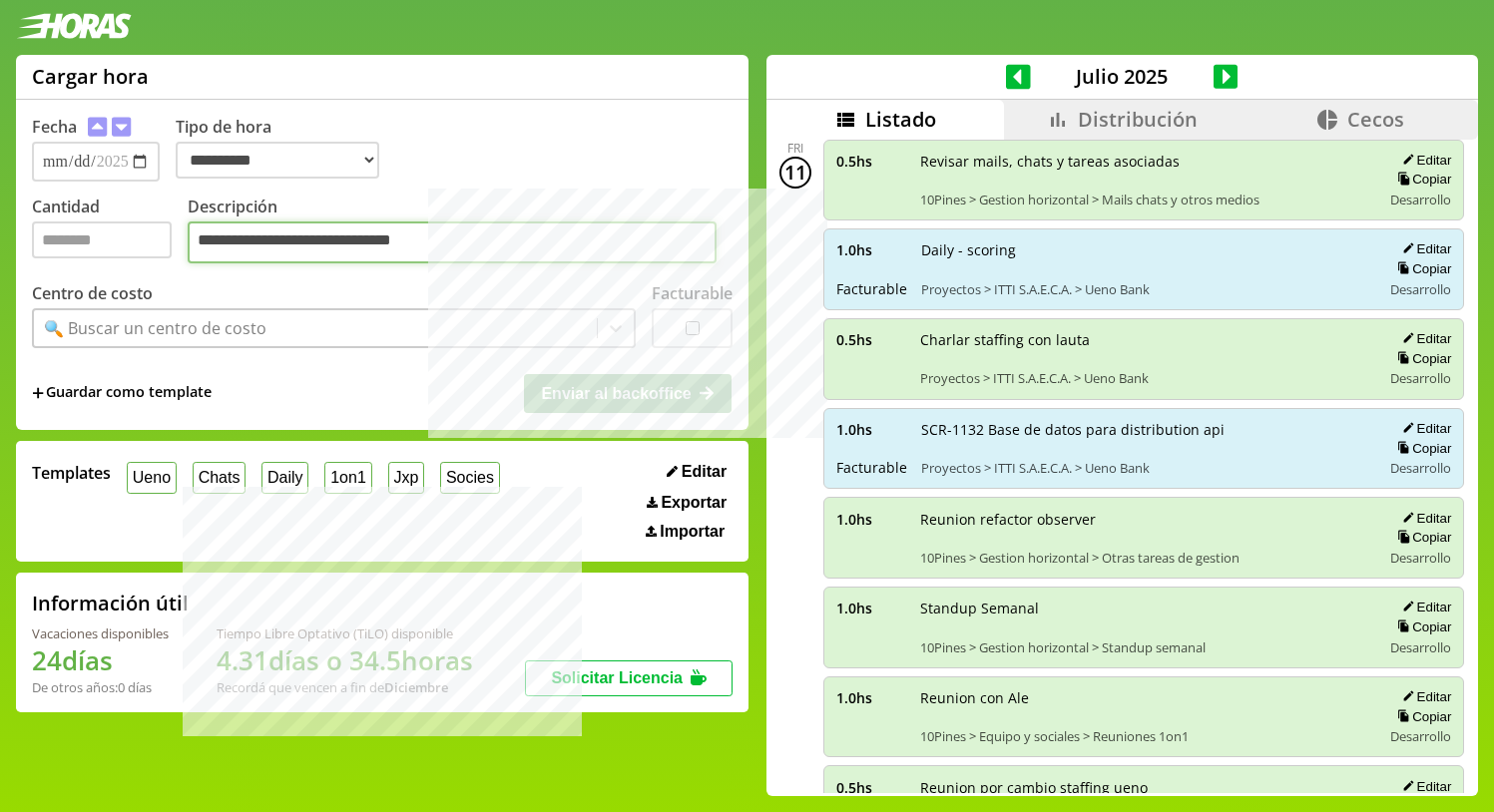 click on "**********" at bounding box center (452, 242) 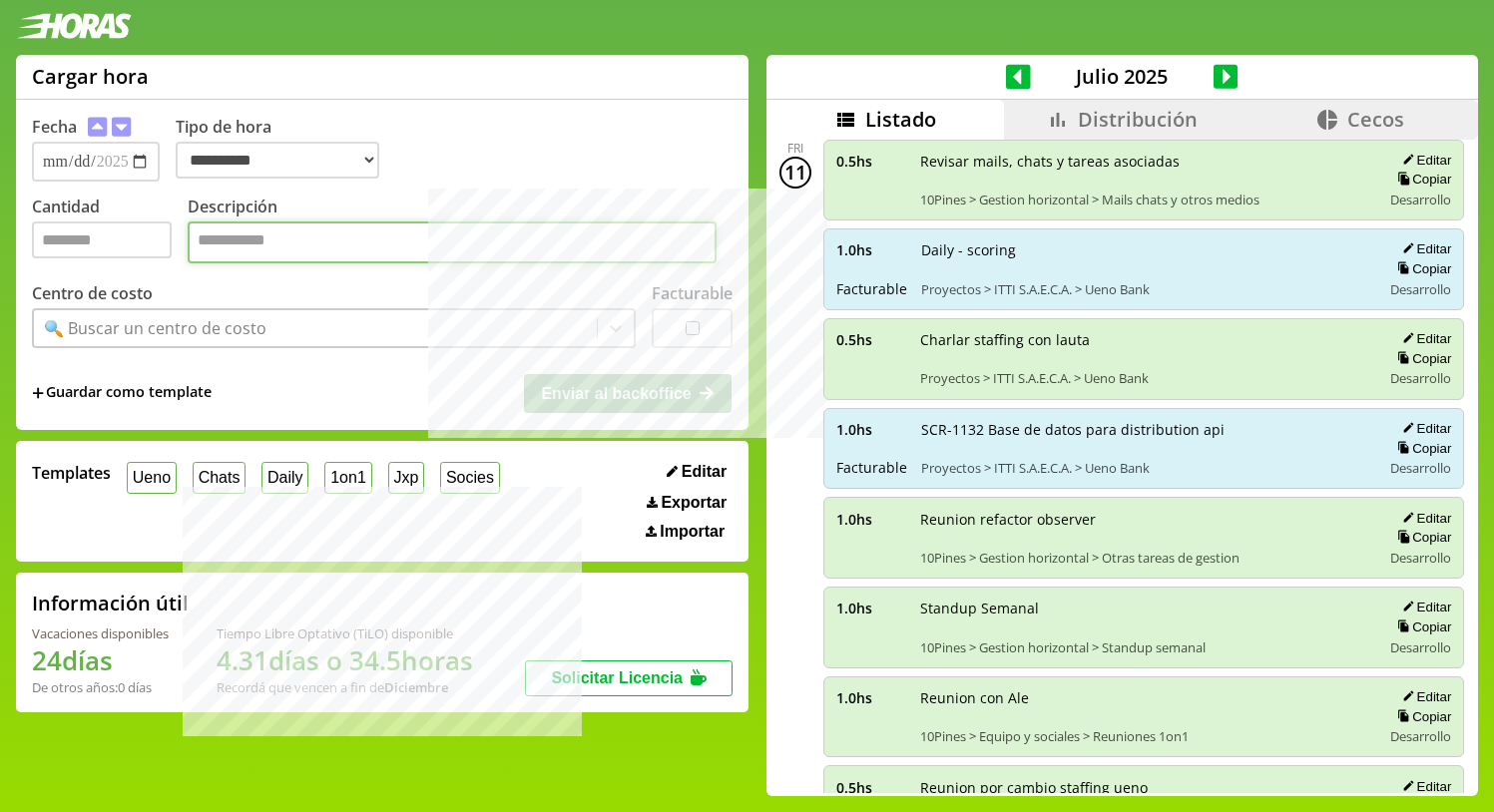 paste on "**********" 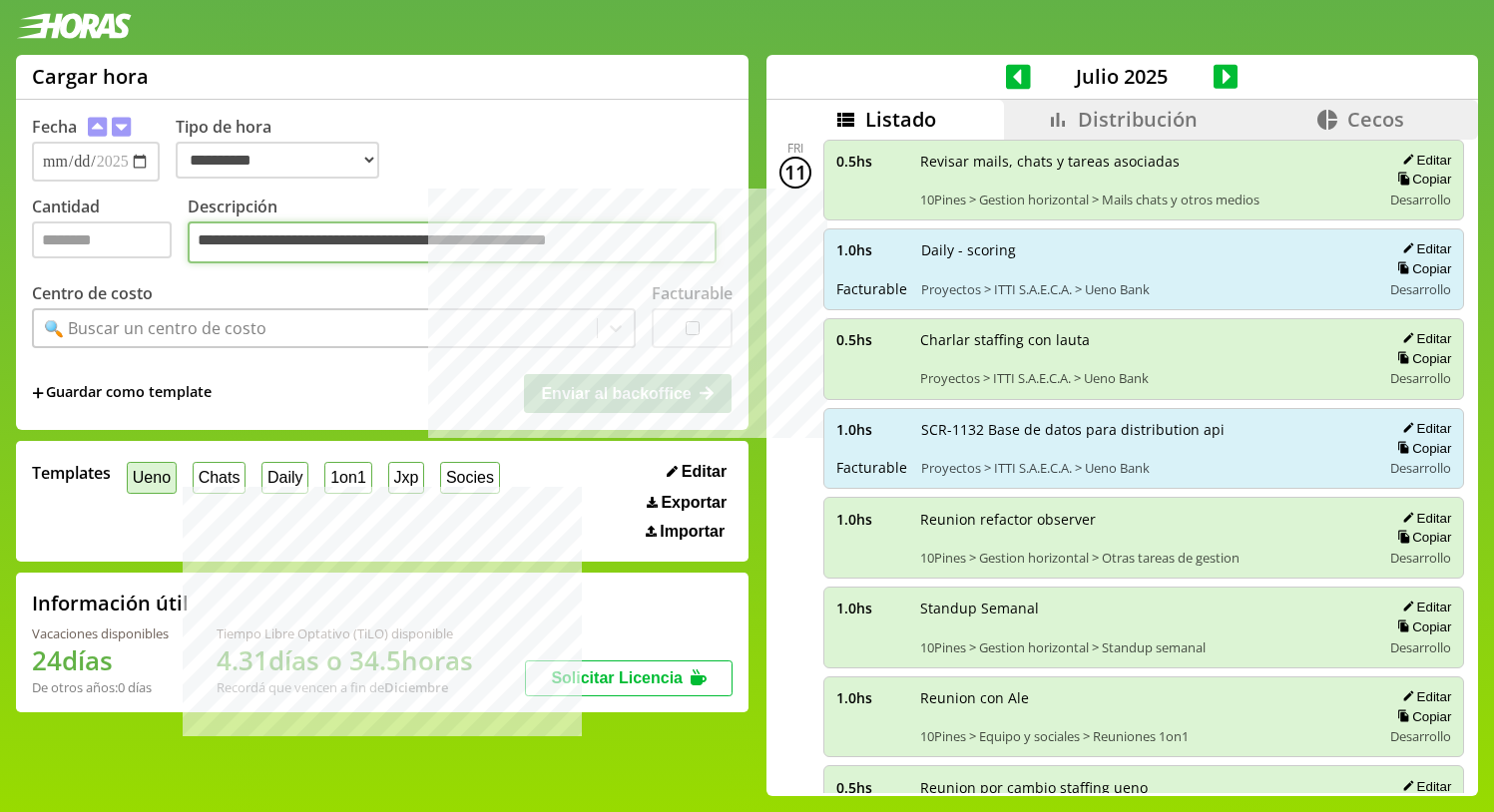 type on "**********" 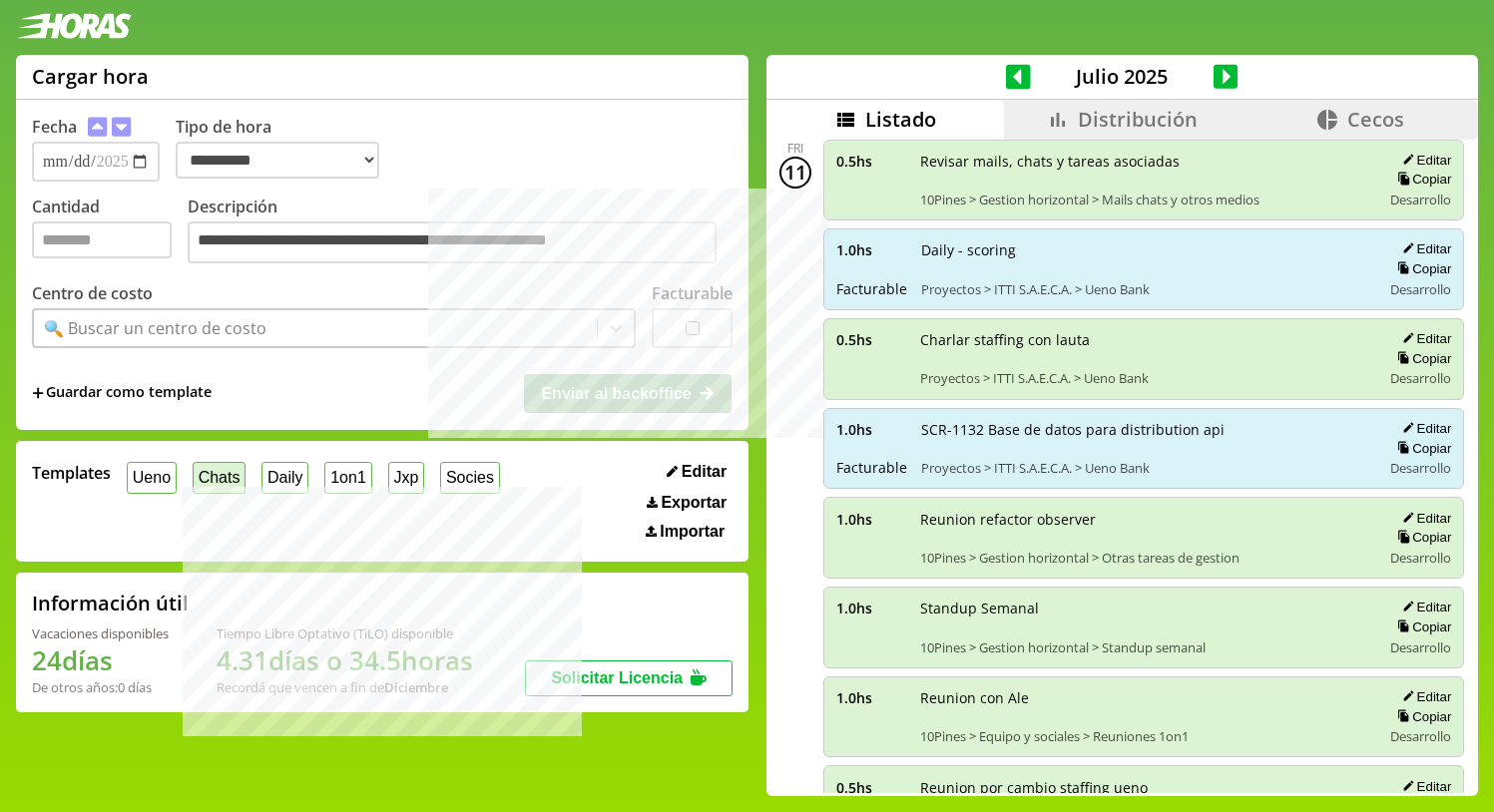 drag, startPoint x: 155, startPoint y: 465, endPoint x: 225, endPoint y: 472, distance: 70.34913 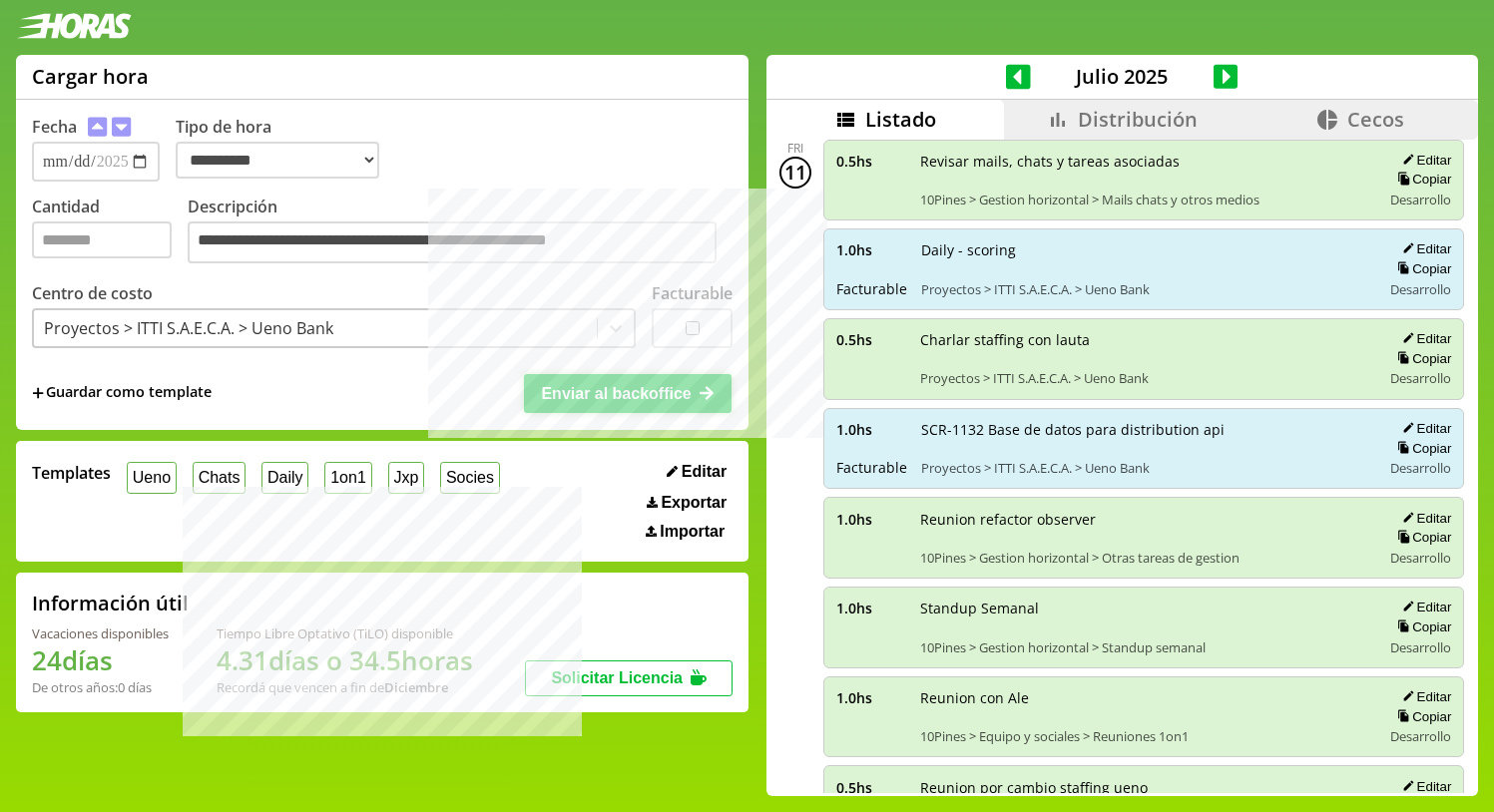 click on "Enviar al backoffice" at bounding box center (616, 393) 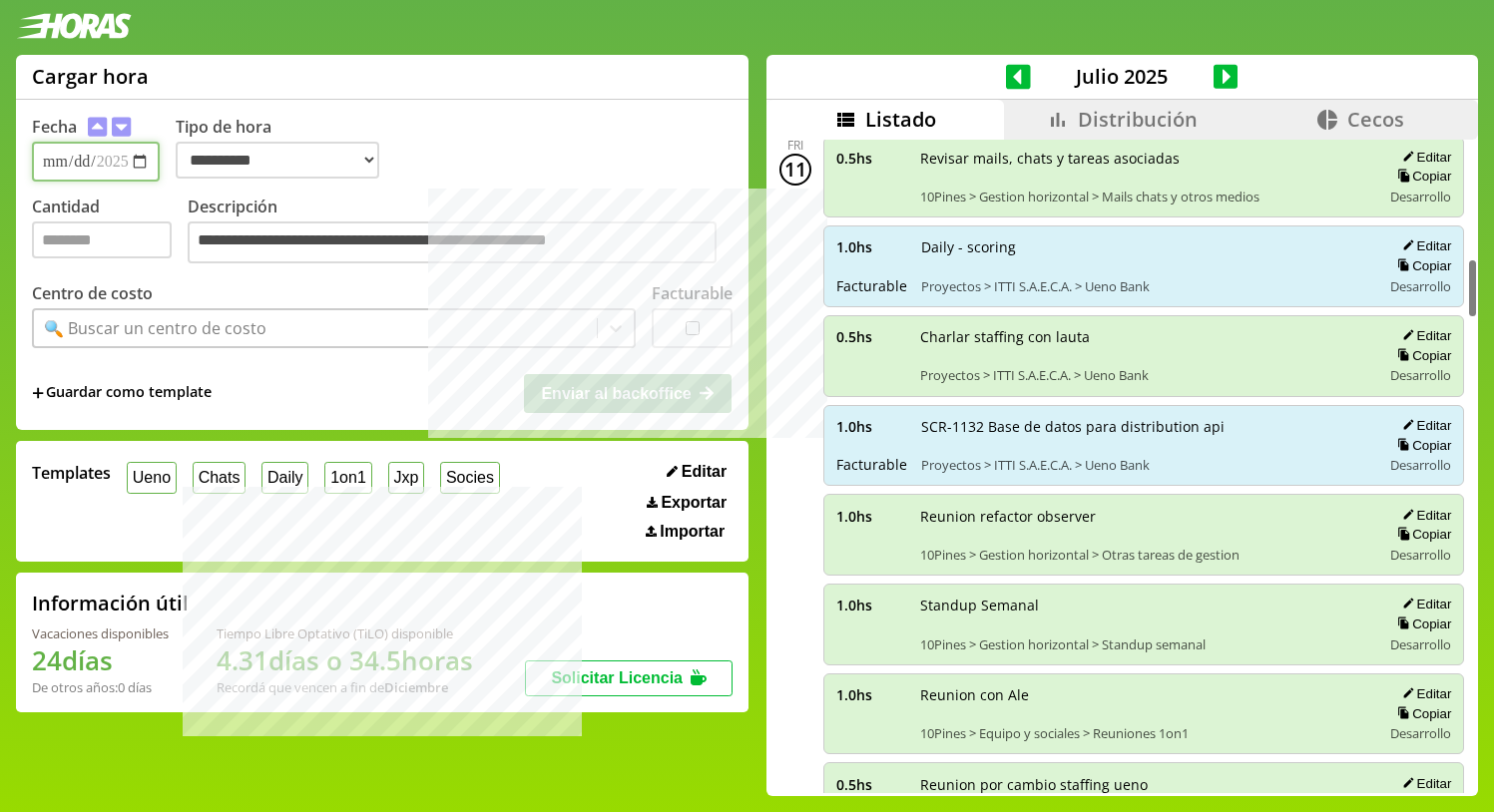scroll, scrollTop: 1504, scrollLeft: 0, axis: vertical 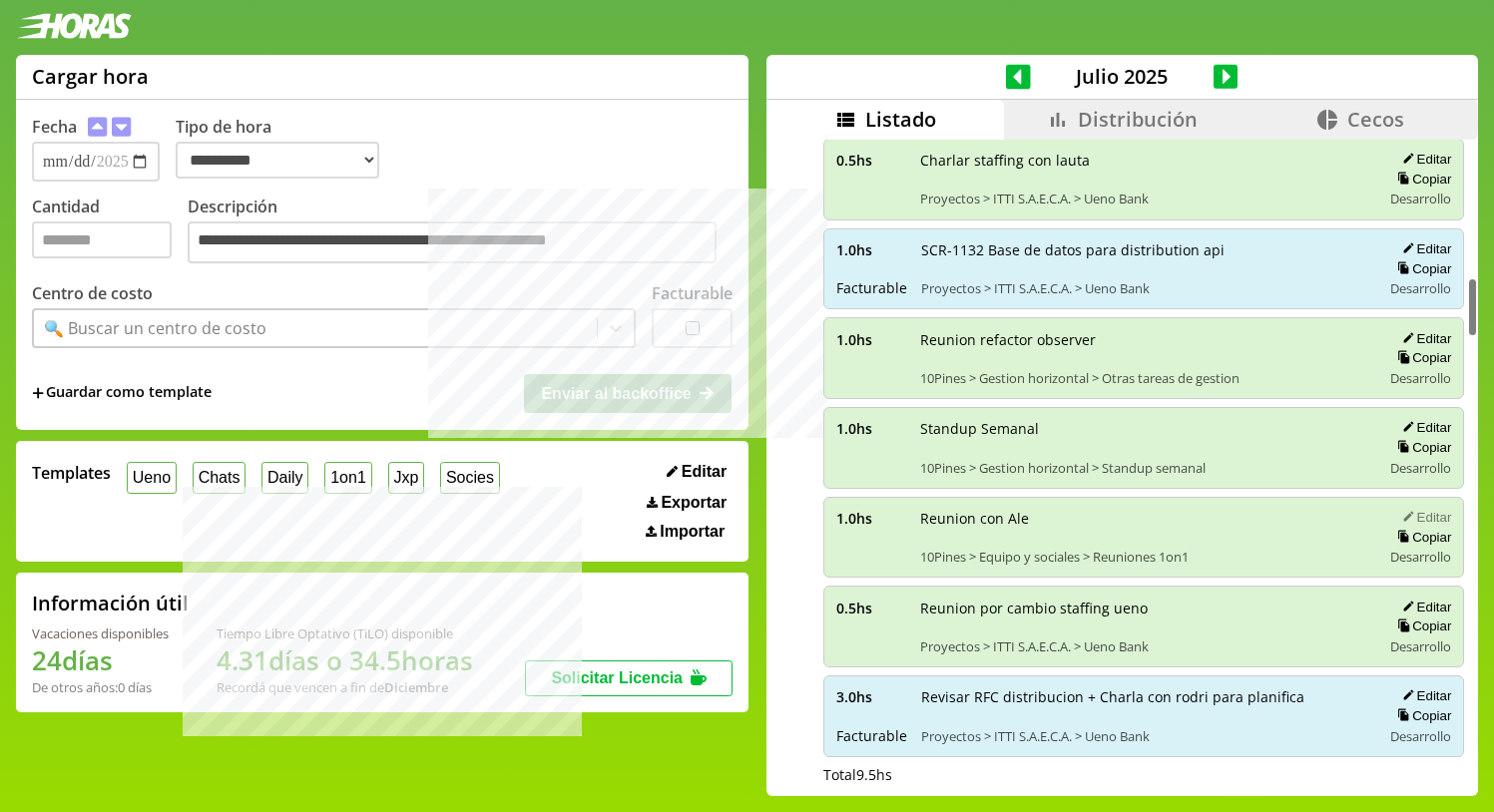 click on "Editar" at bounding box center [1423, 517] 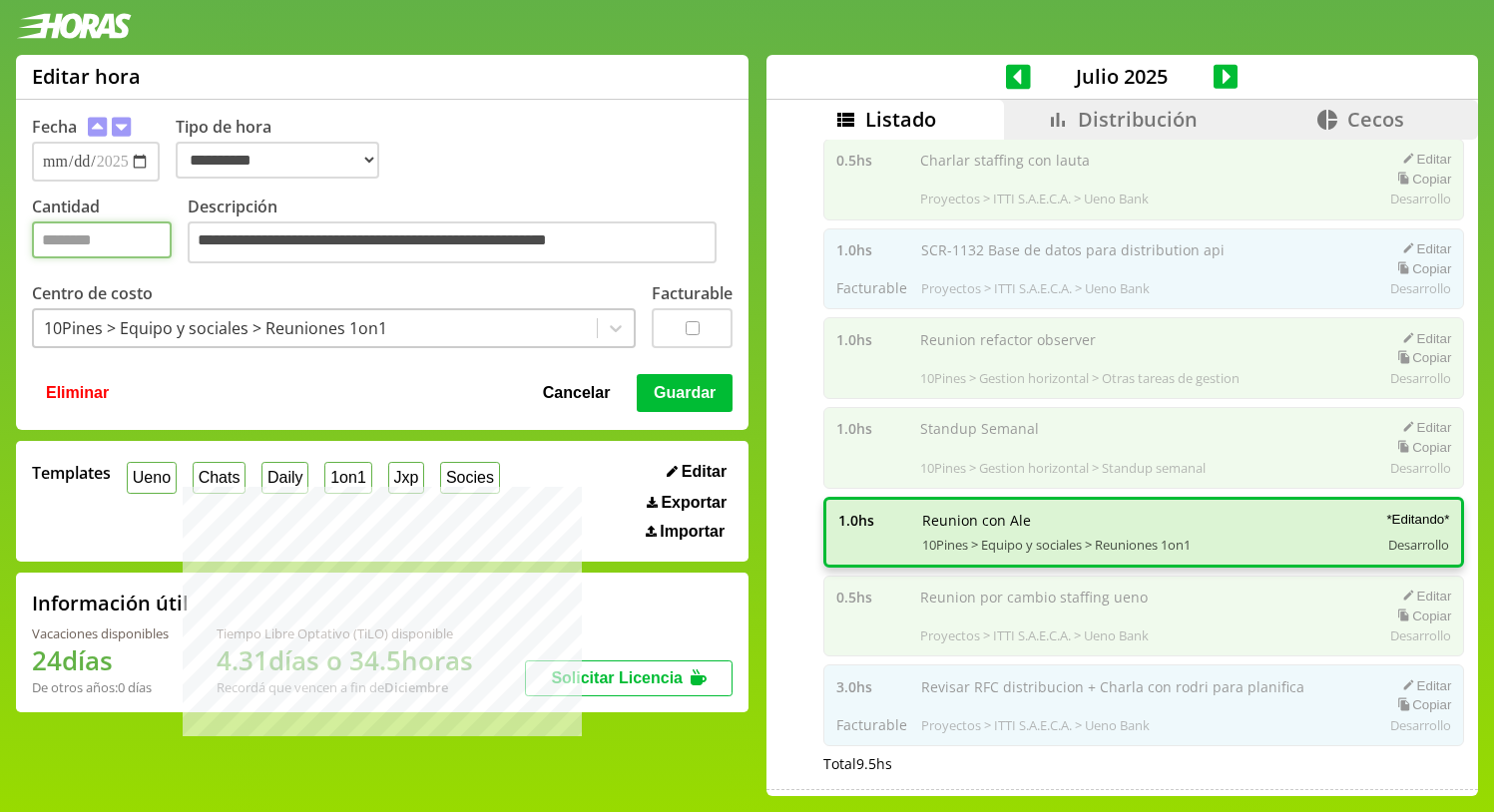 click on "*" at bounding box center [102, 239] 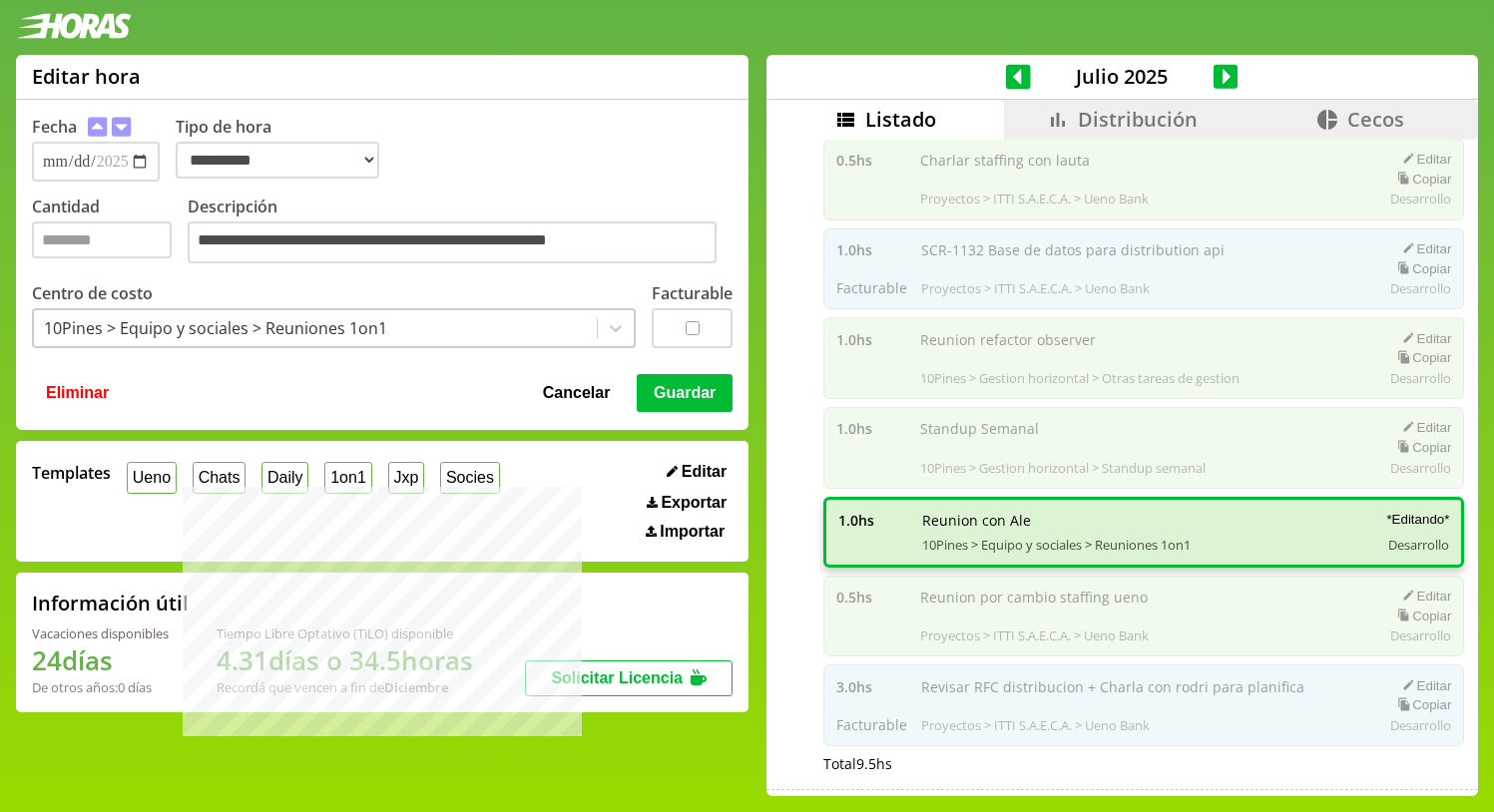click on "Guardar" at bounding box center (685, 393) 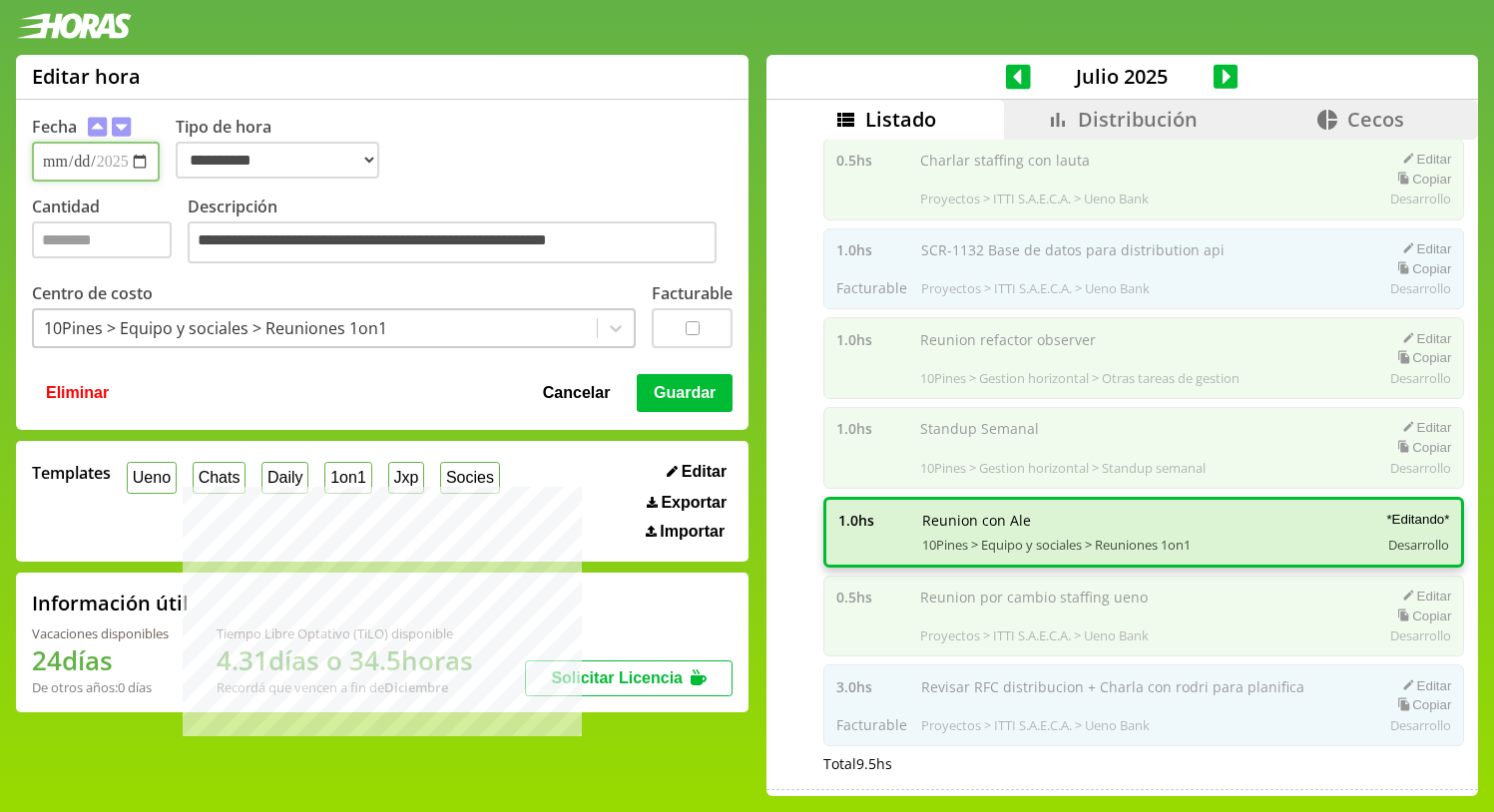 type 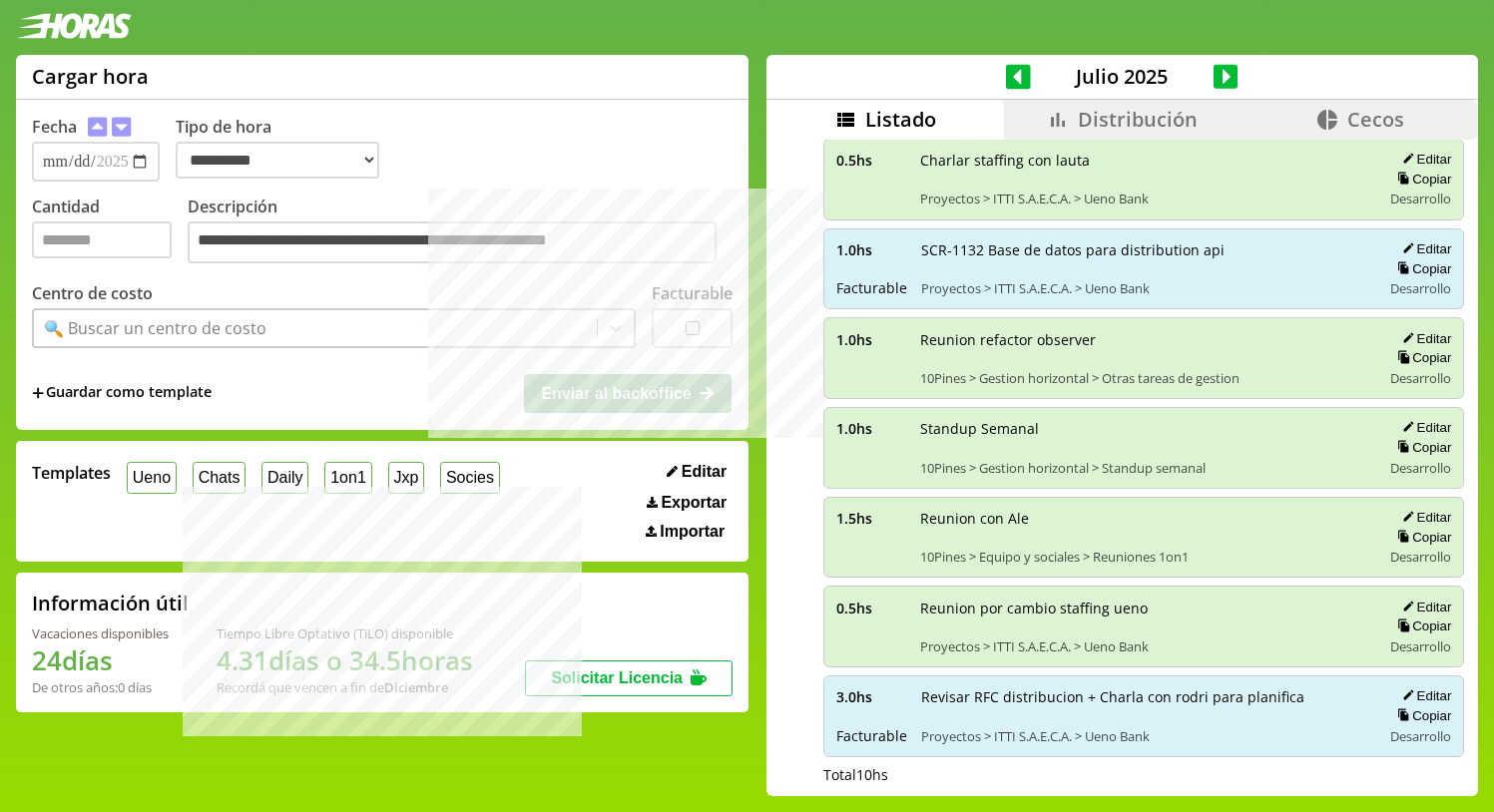click 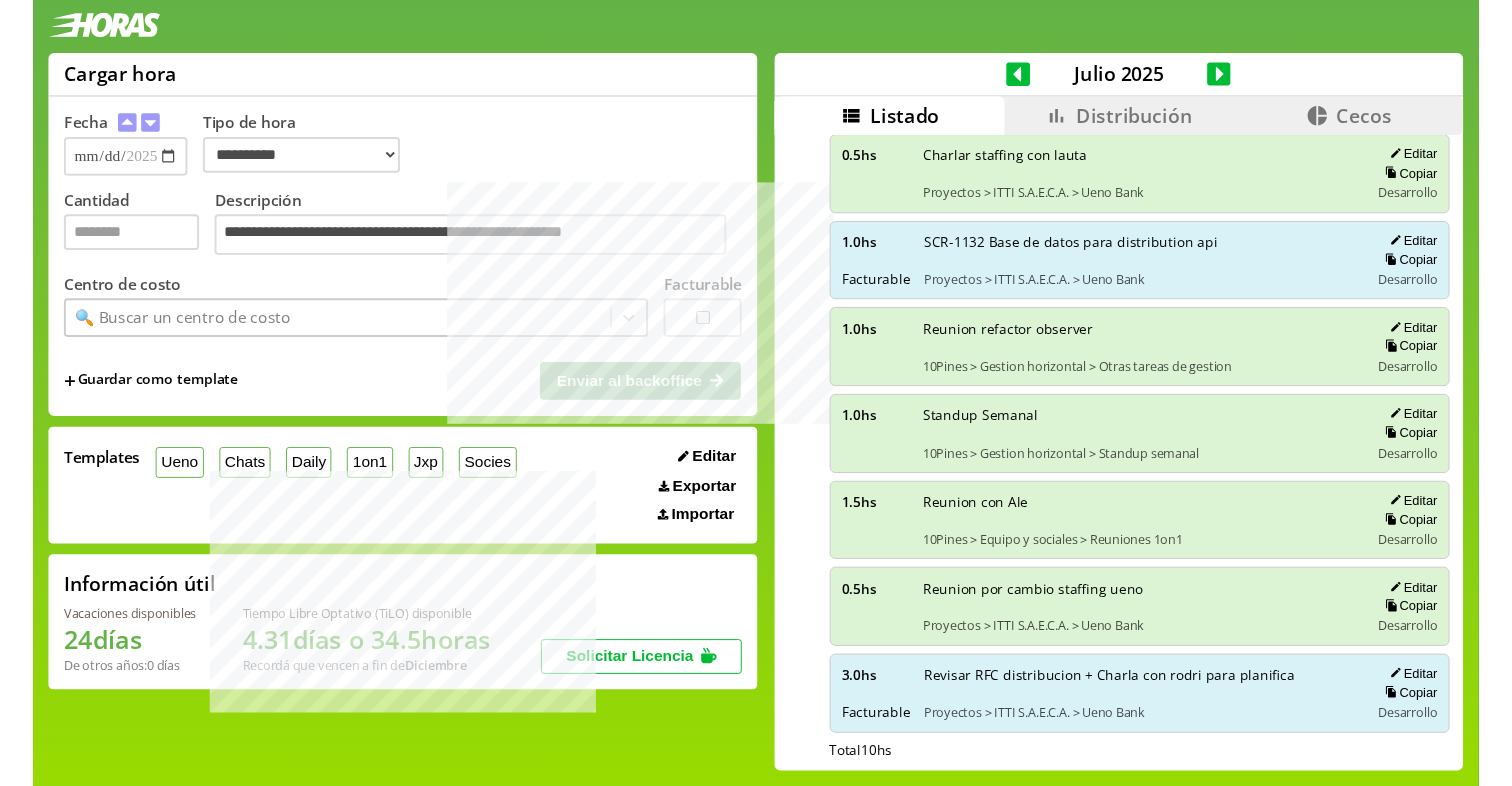 scroll, scrollTop: 0, scrollLeft: 0, axis: both 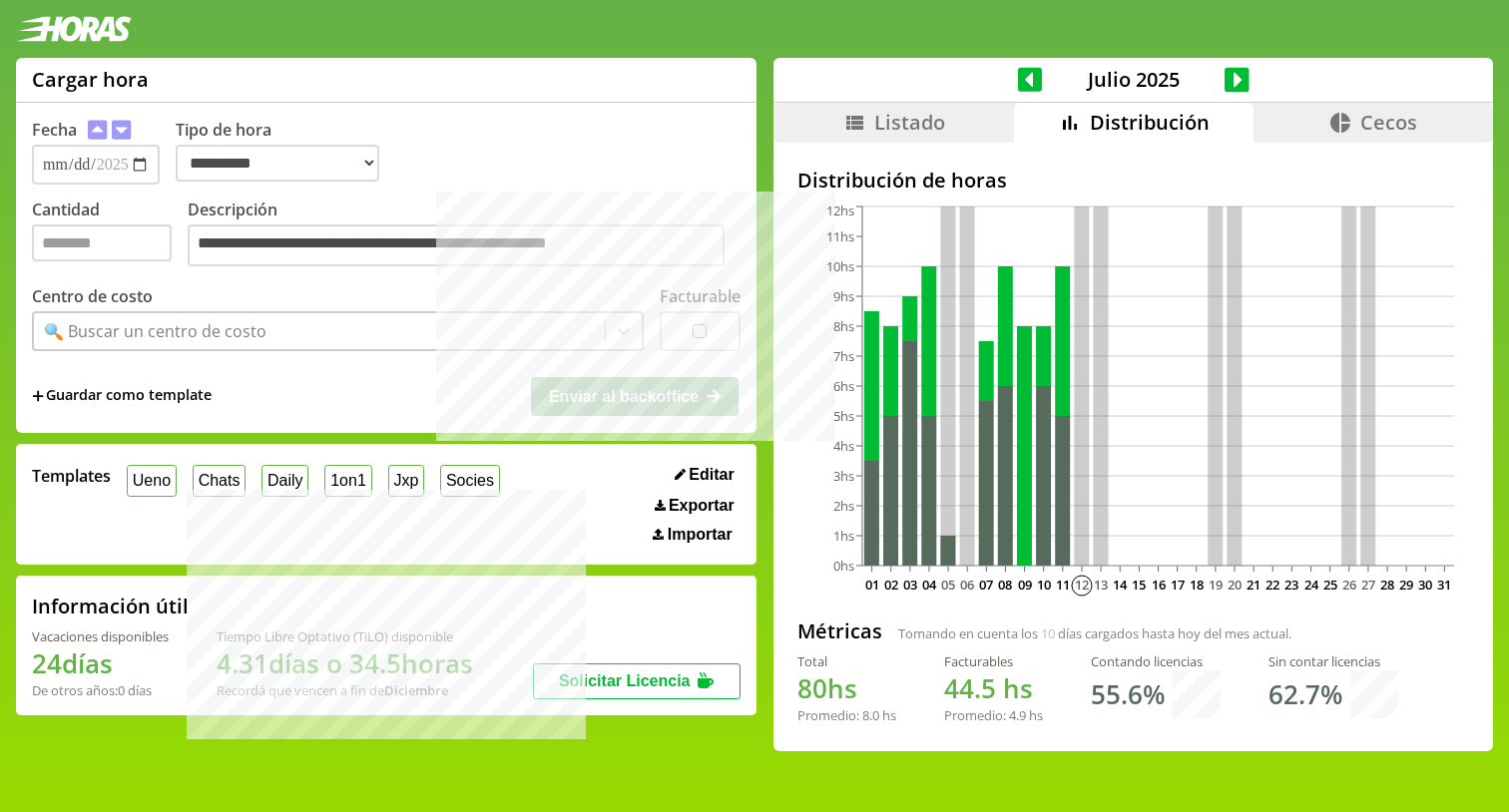 click on "Julio   2025" at bounding box center [1133, 80] 